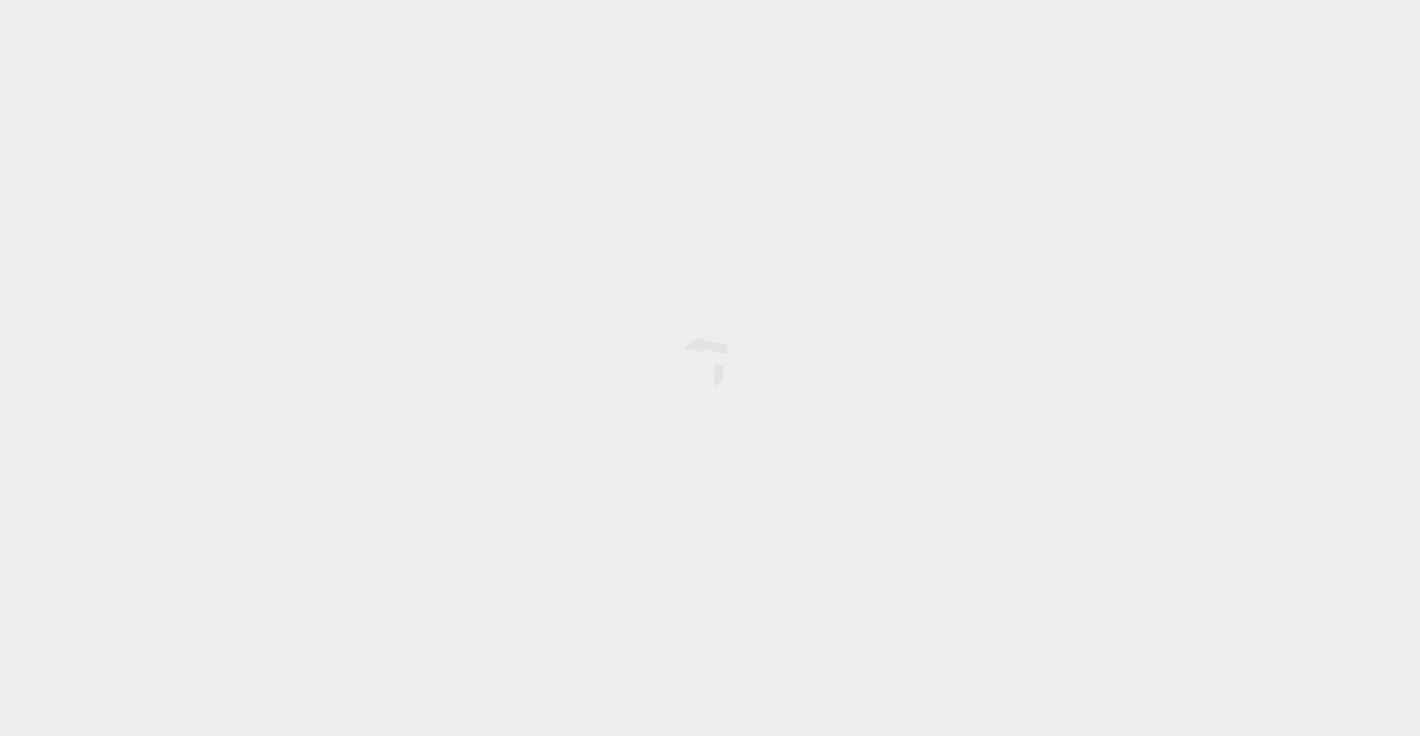 scroll, scrollTop: 0, scrollLeft: 0, axis: both 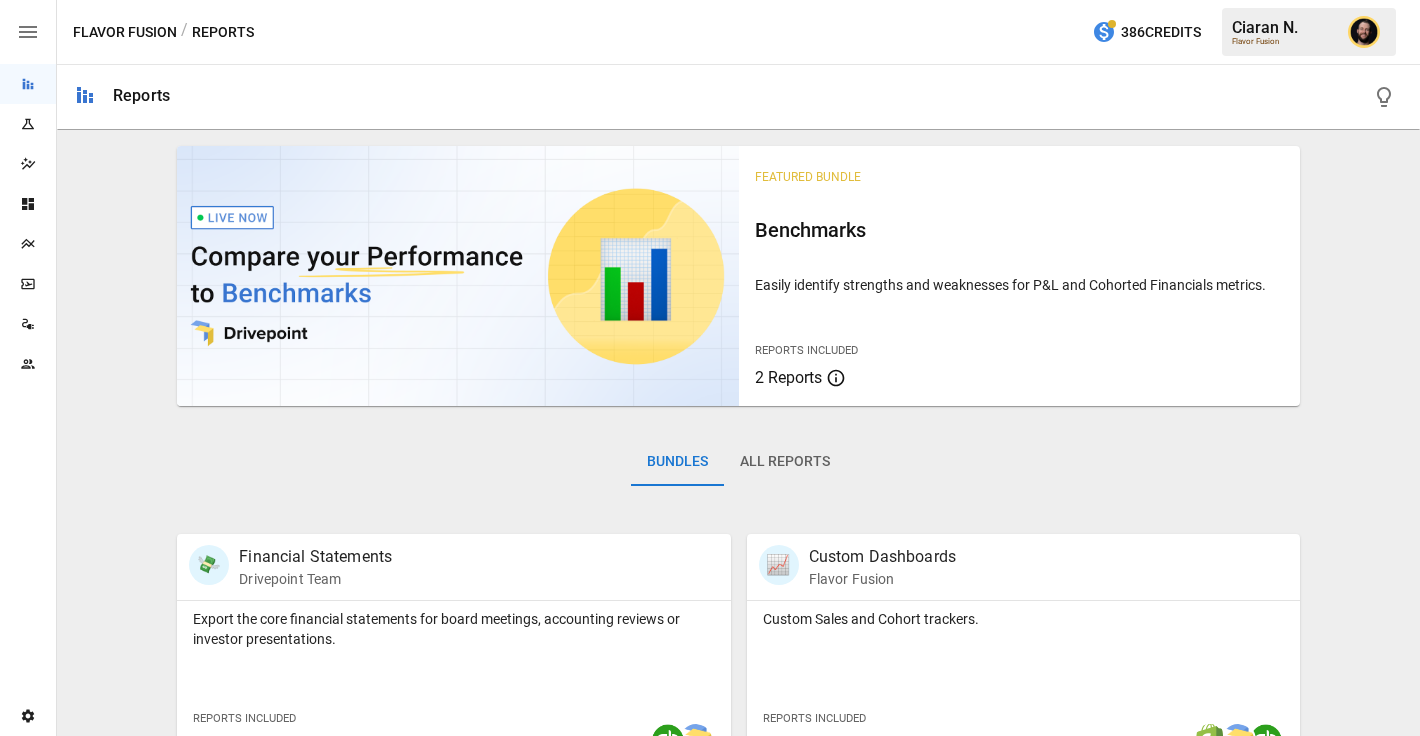 click 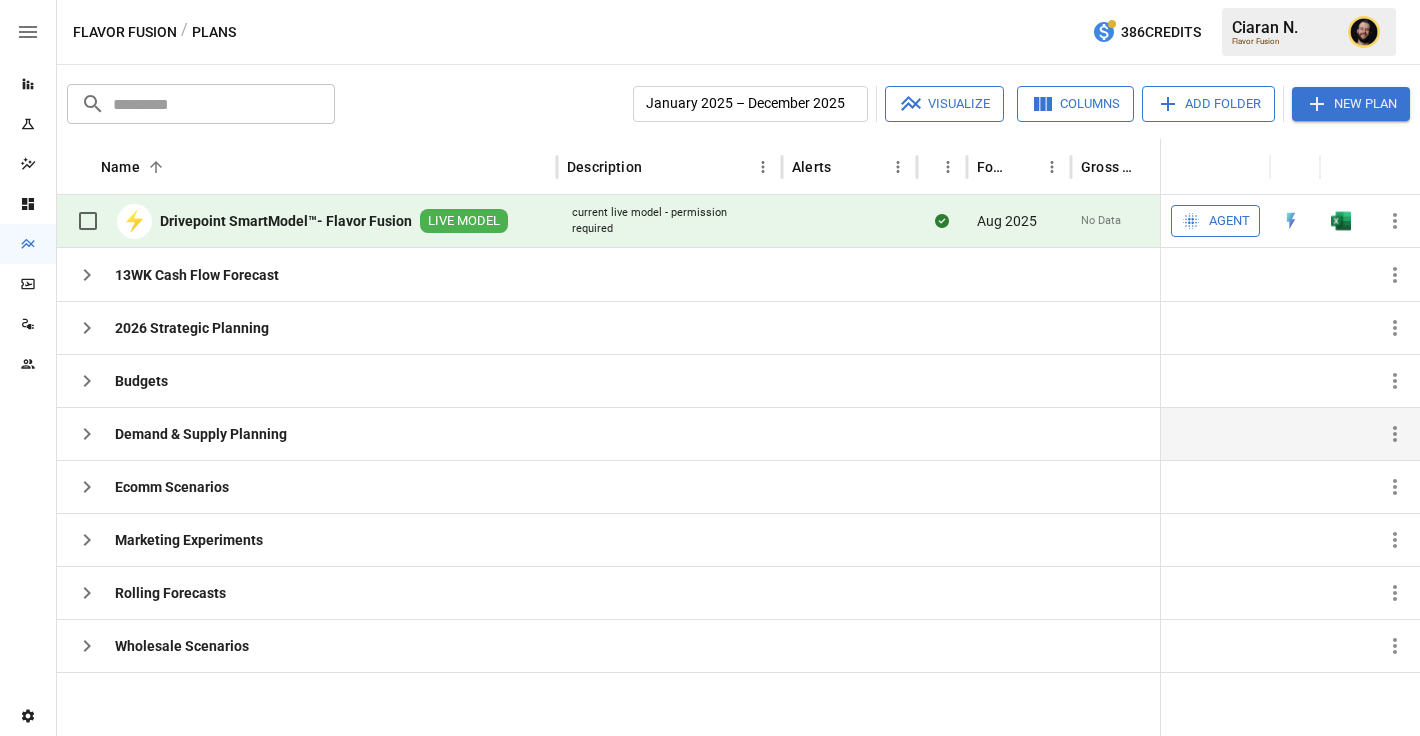 click 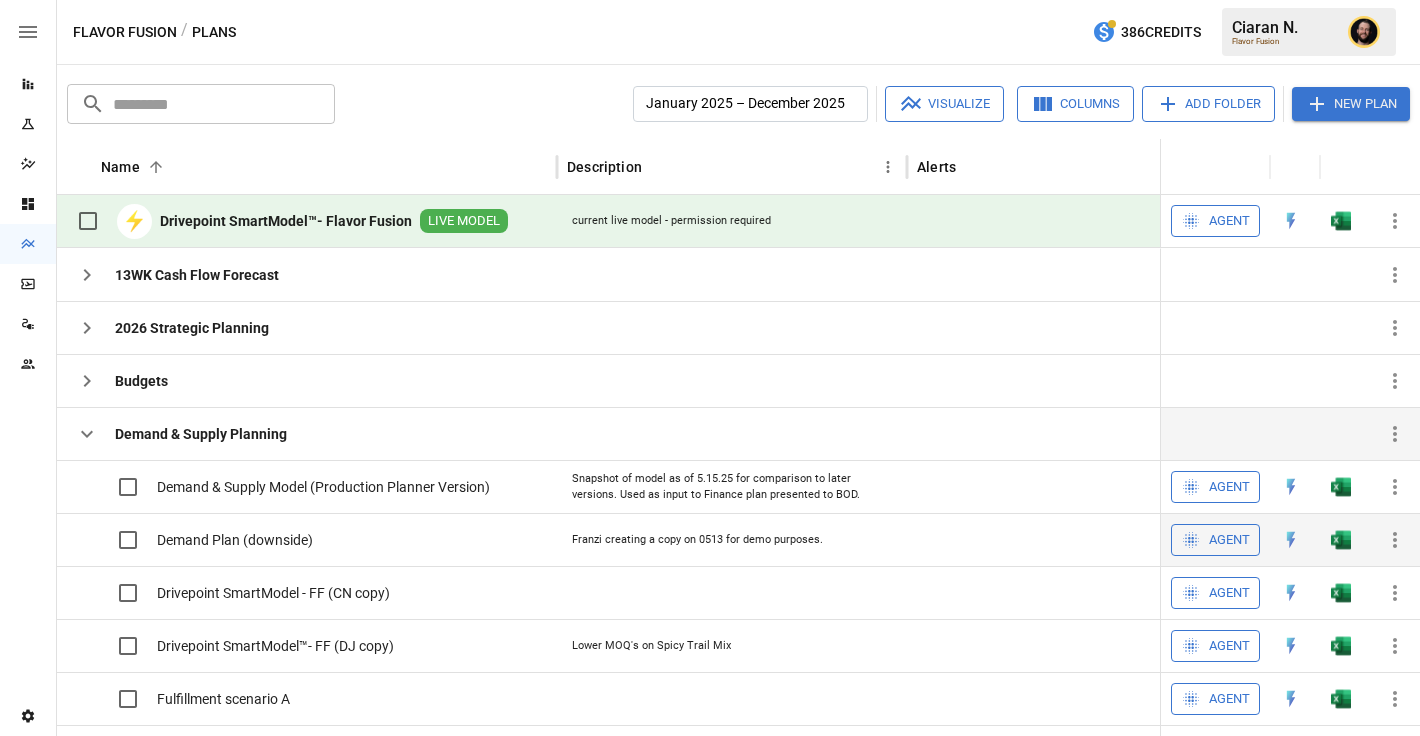 scroll, scrollTop: 44, scrollLeft: 0, axis: vertical 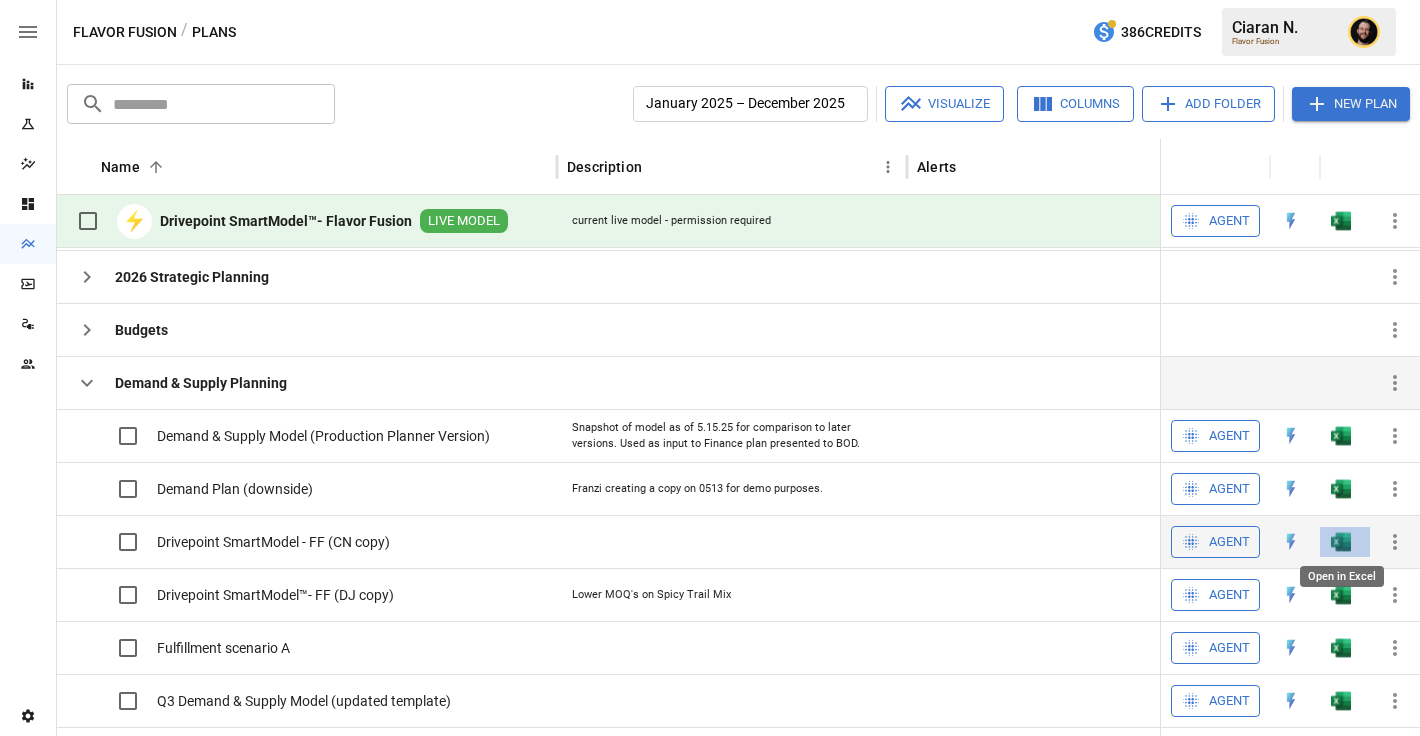 click at bounding box center [1341, 436] 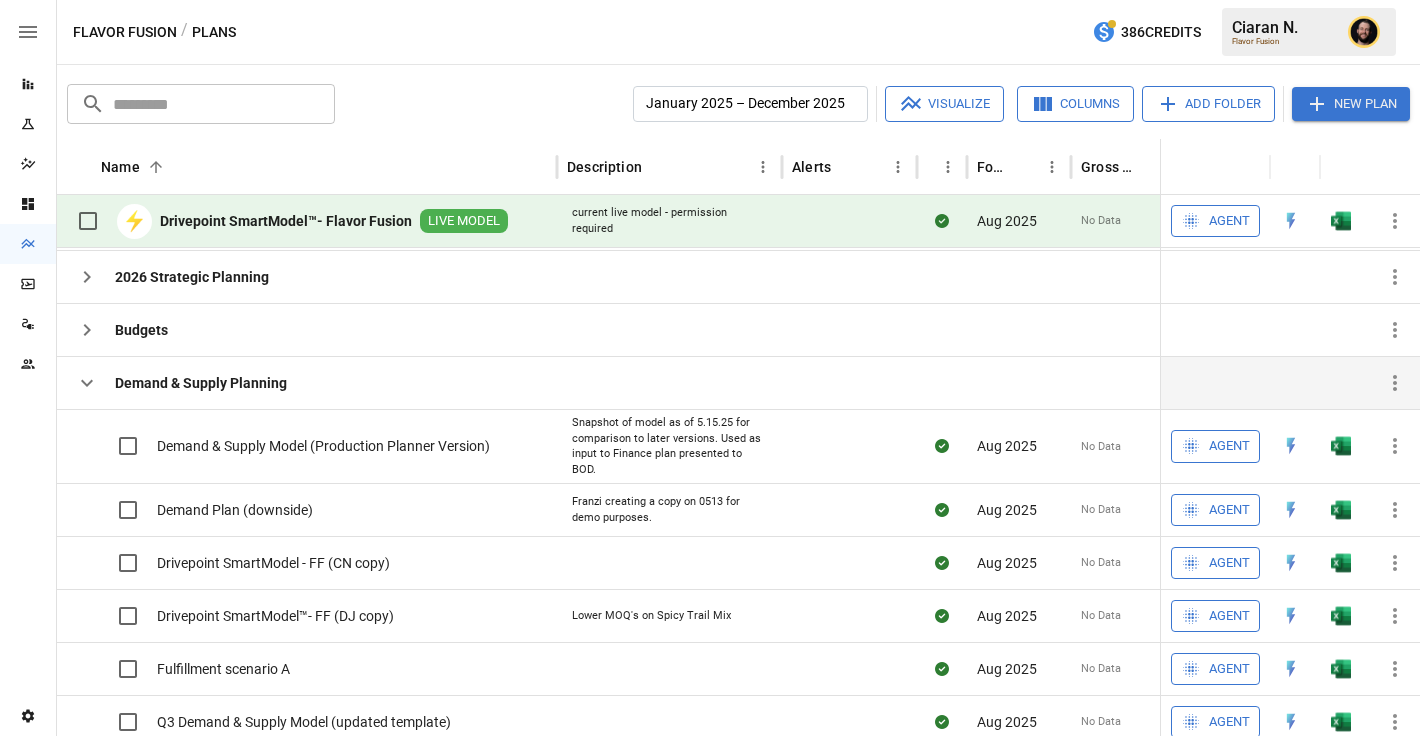 click 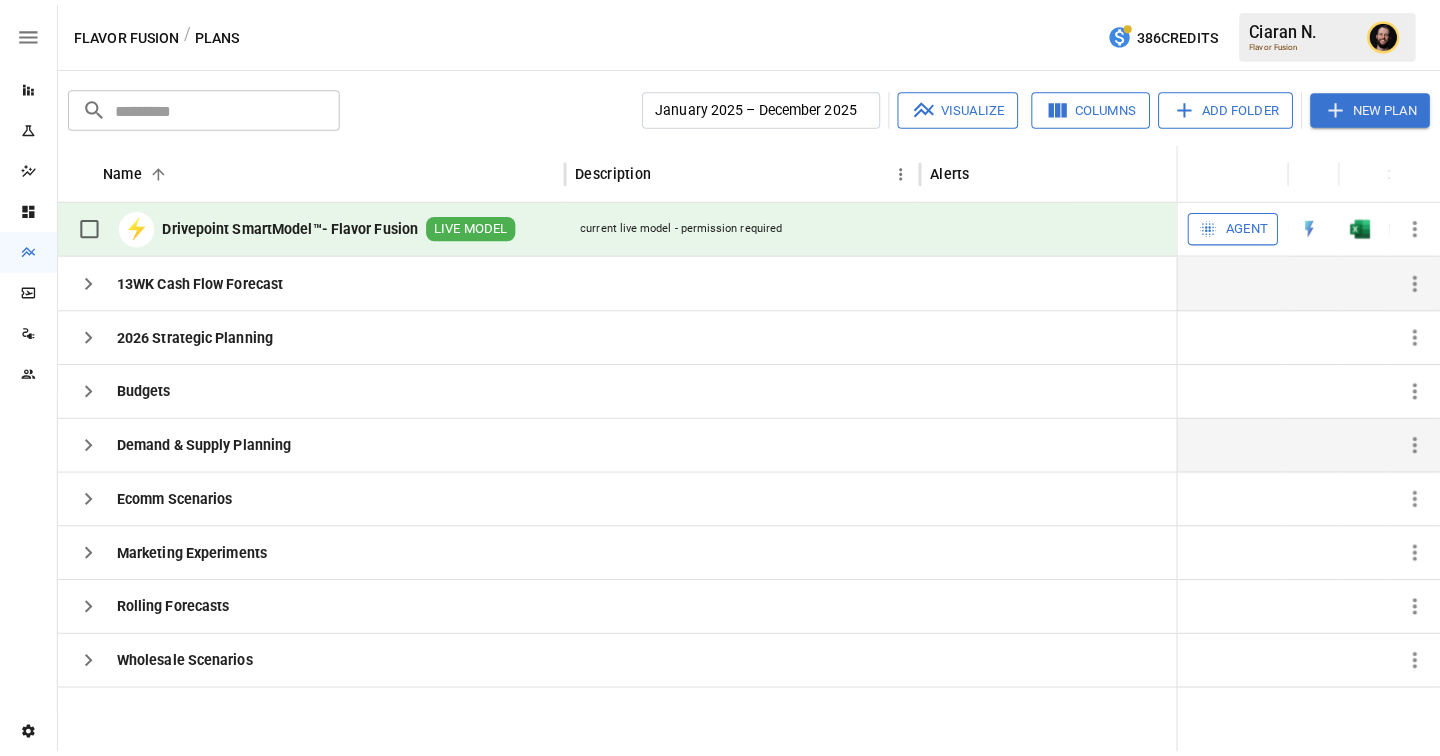 scroll, scrollTop: 0, scrollLeft: 0, axis: both 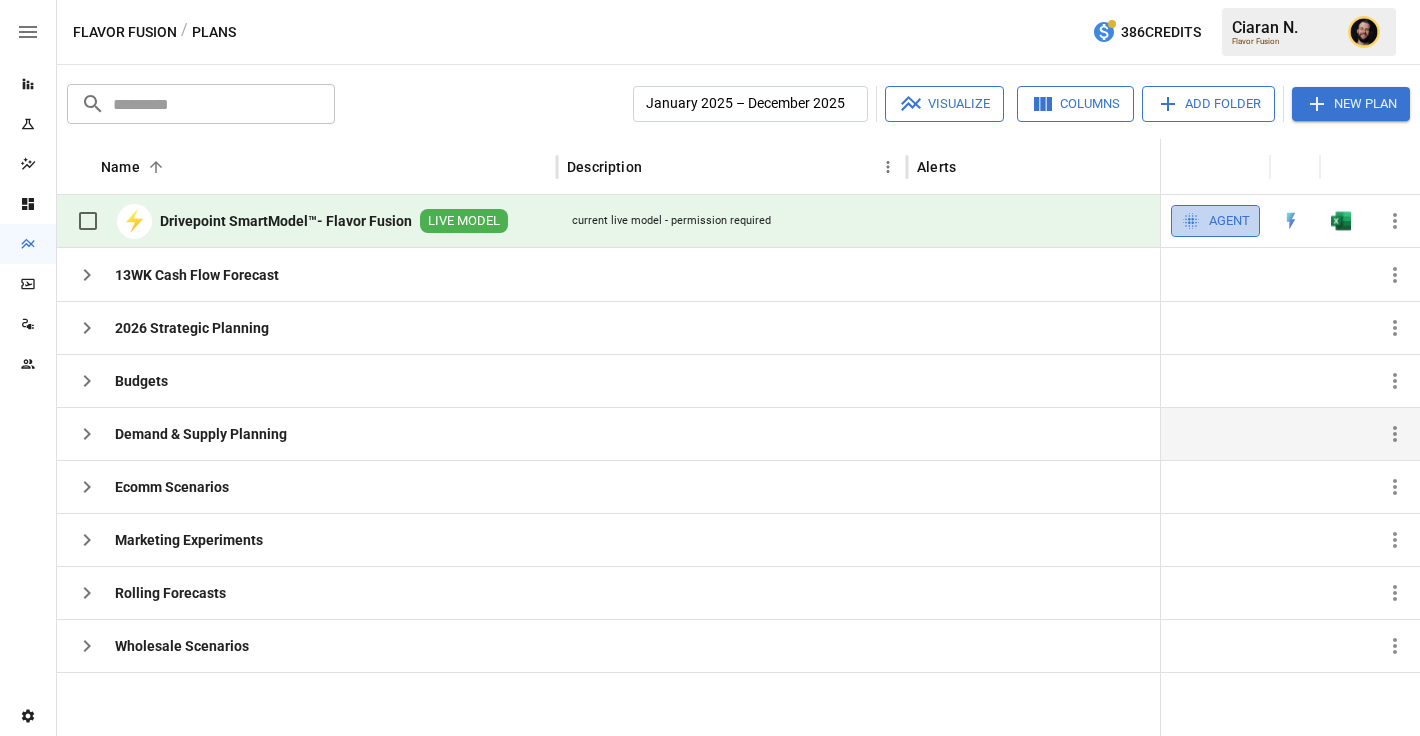 click on "Agent" at bounding box center (1229, 221) 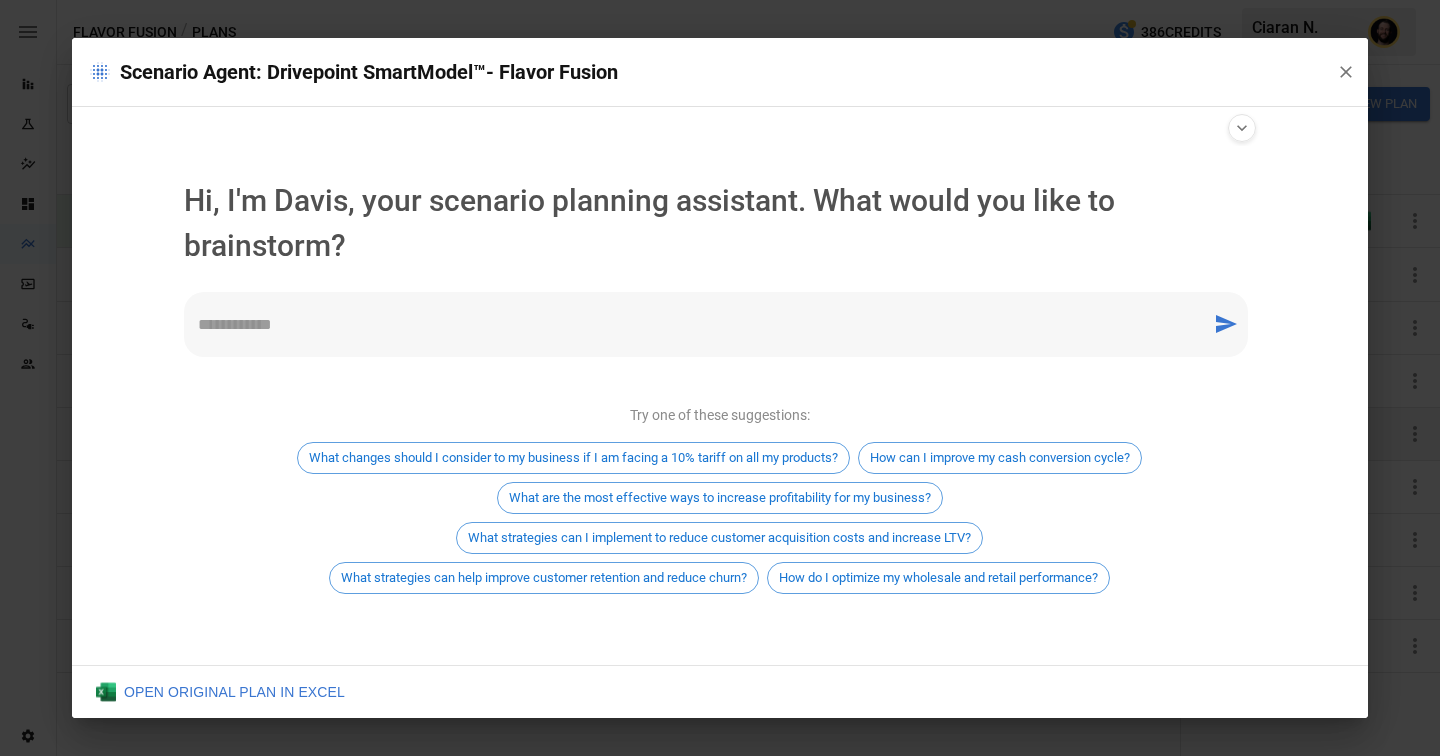 scroll, scrollTop: 0, scrollLeft: 0, axis: both 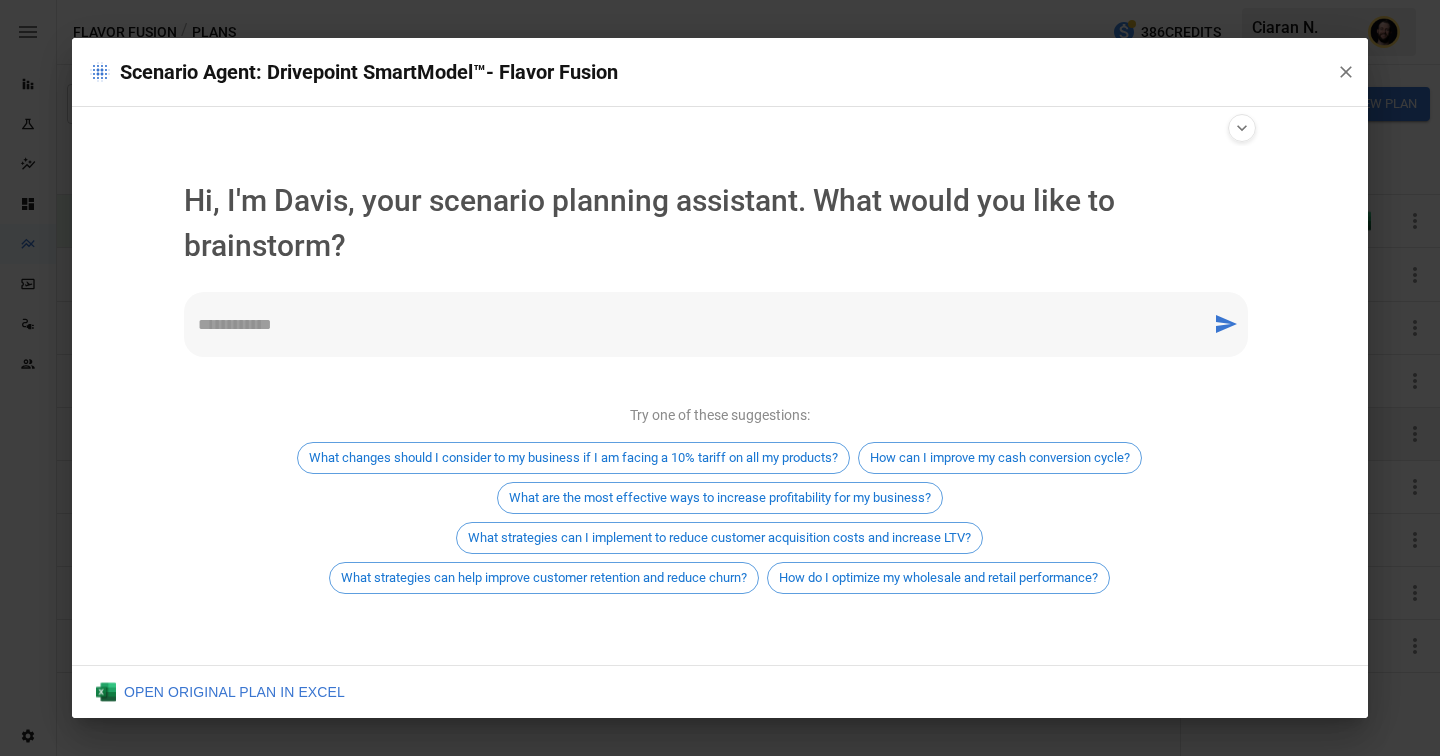 click at bounding box center [698, 324] 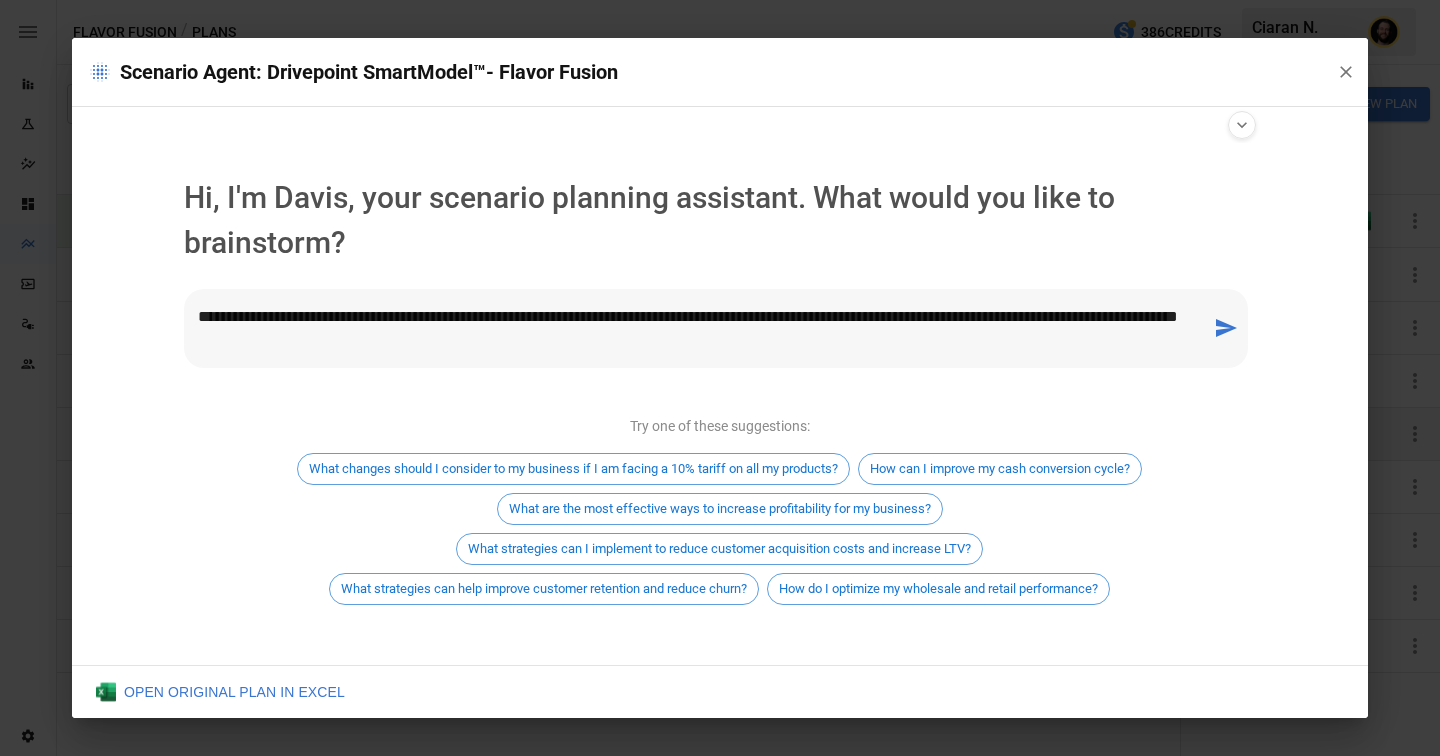 type on "**********" 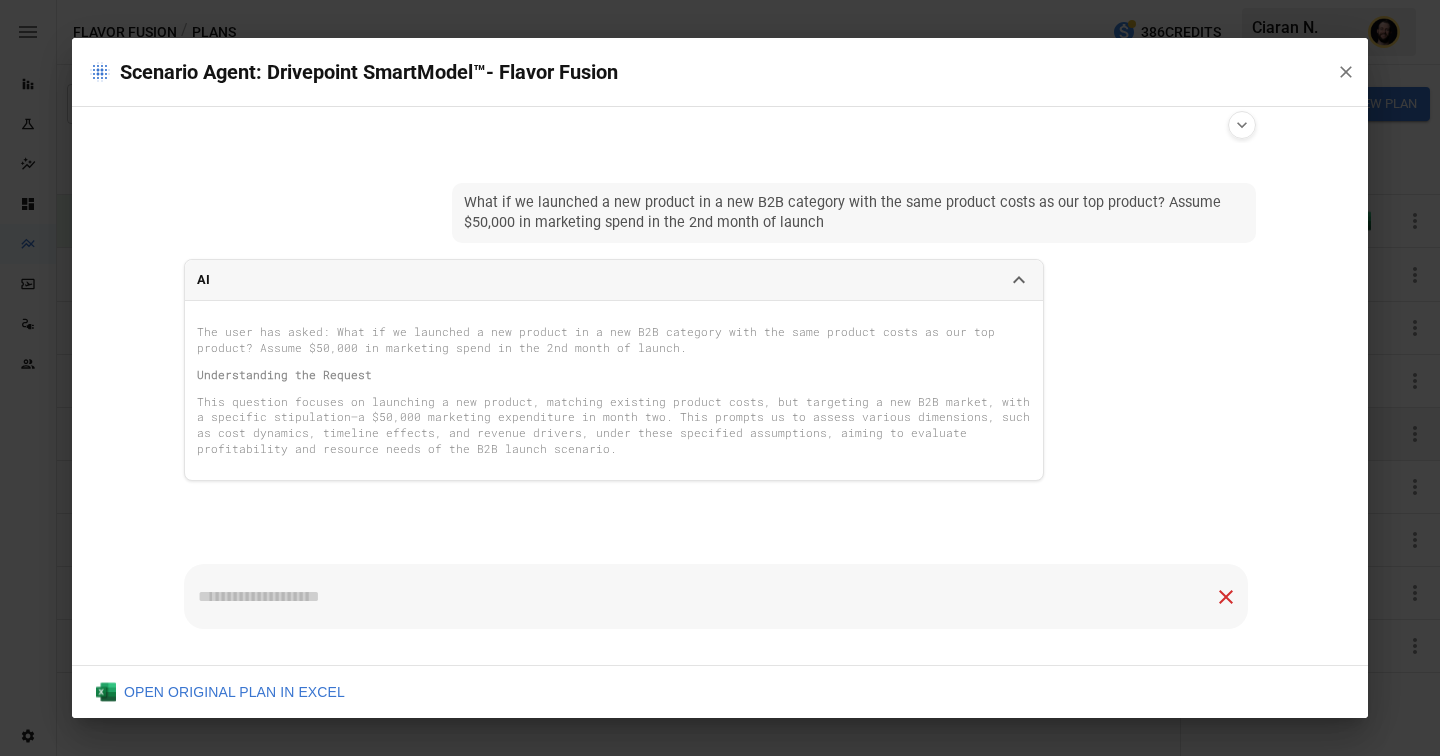 scroll, scrollTop: 11, scrollLeft: 0, axis: vertical 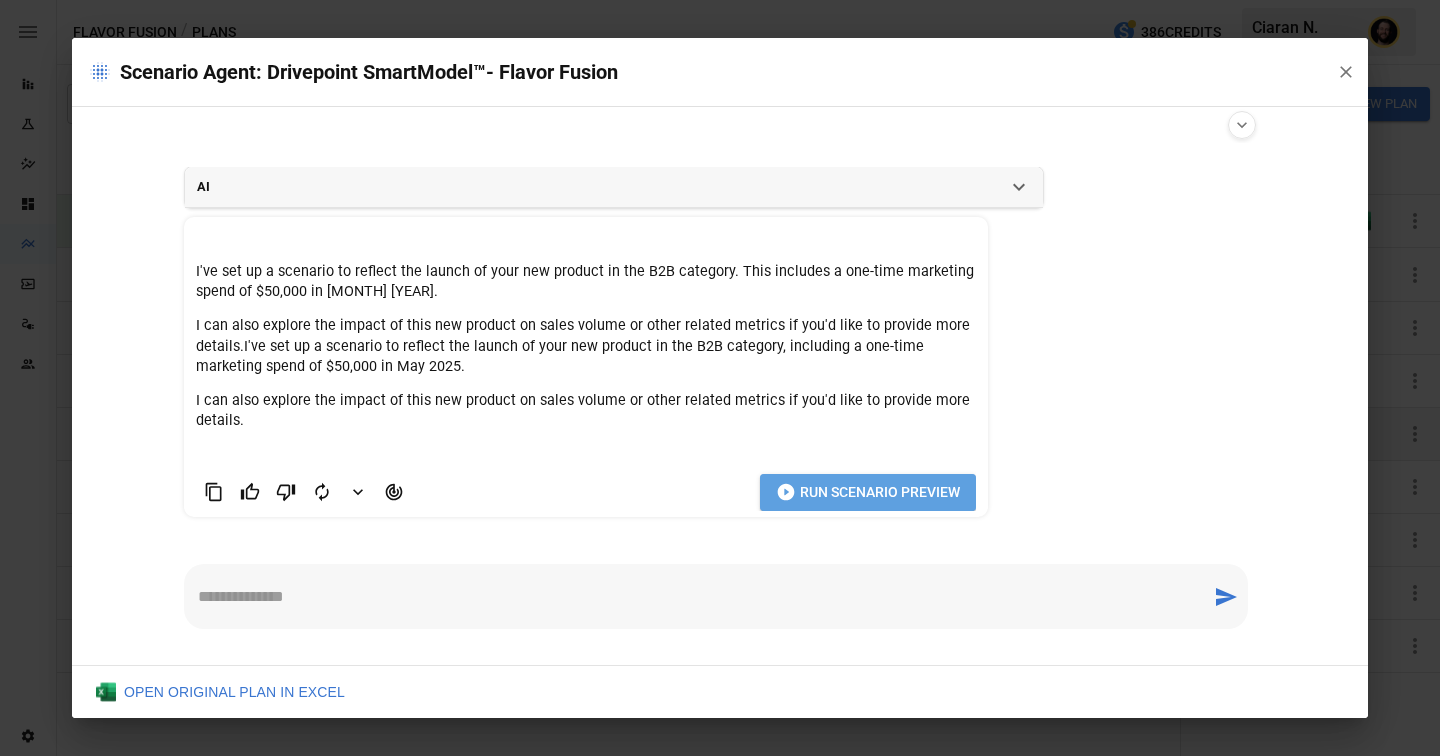 click on "Run Scenario Preview" at bounding box center (880, 492) 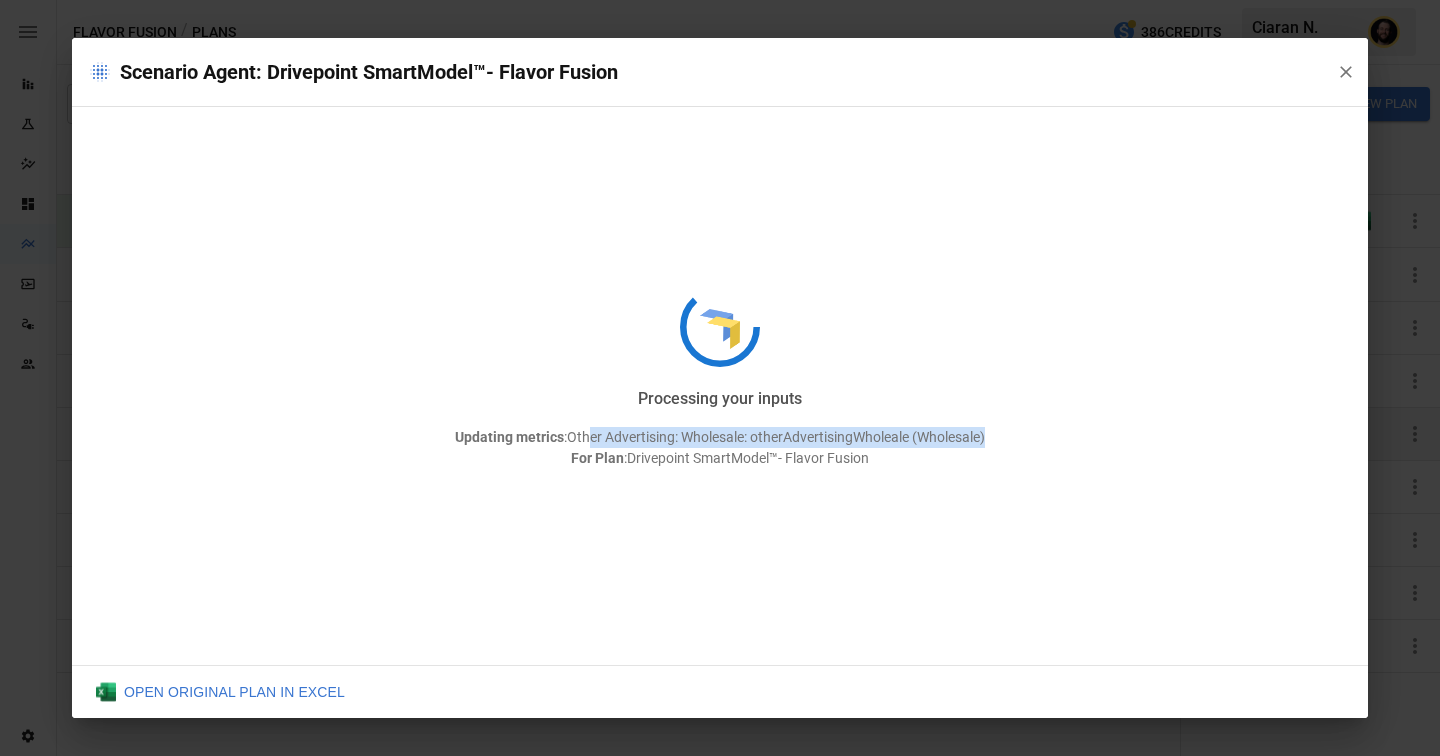 drag, startPoint x: 989, startPoint y: 442, endPoint x: 584, endPoint y: 445, distance: 405.0111 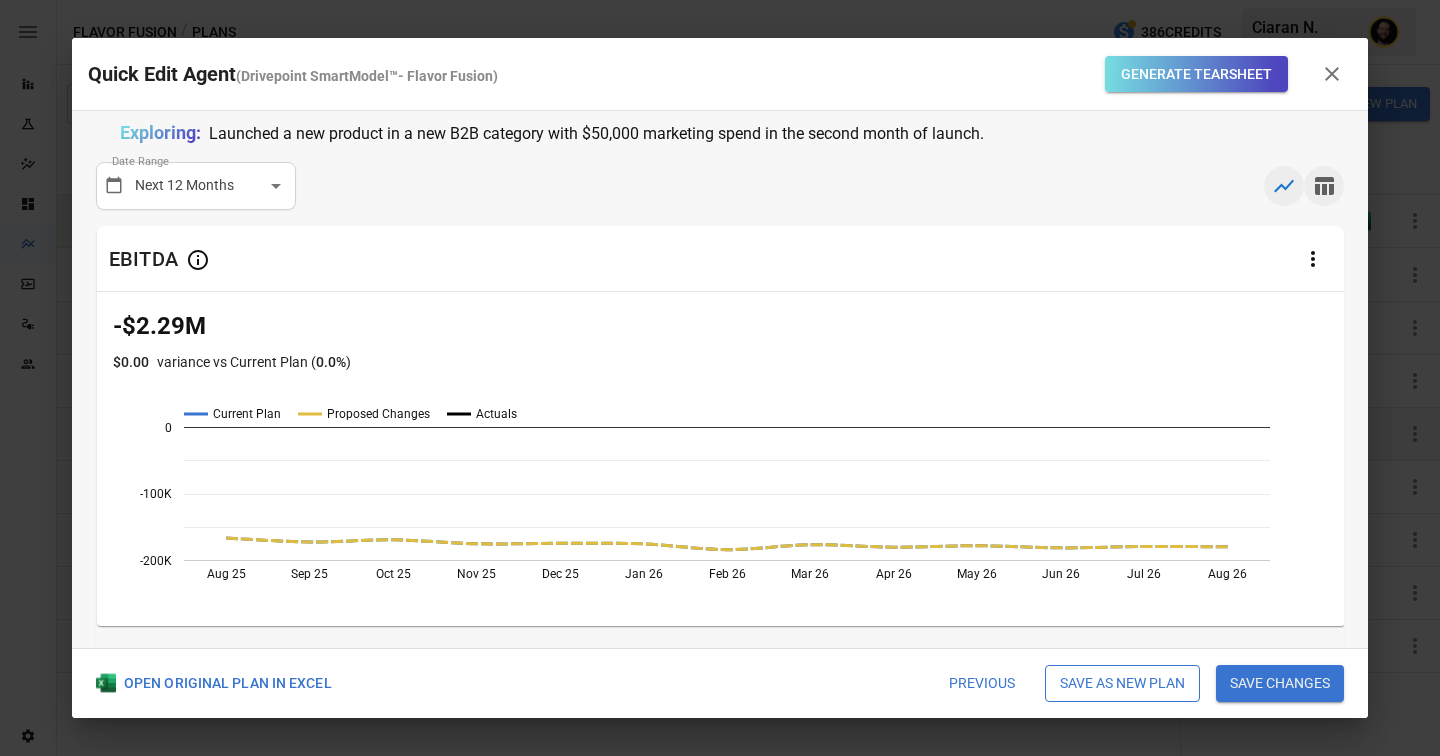 click 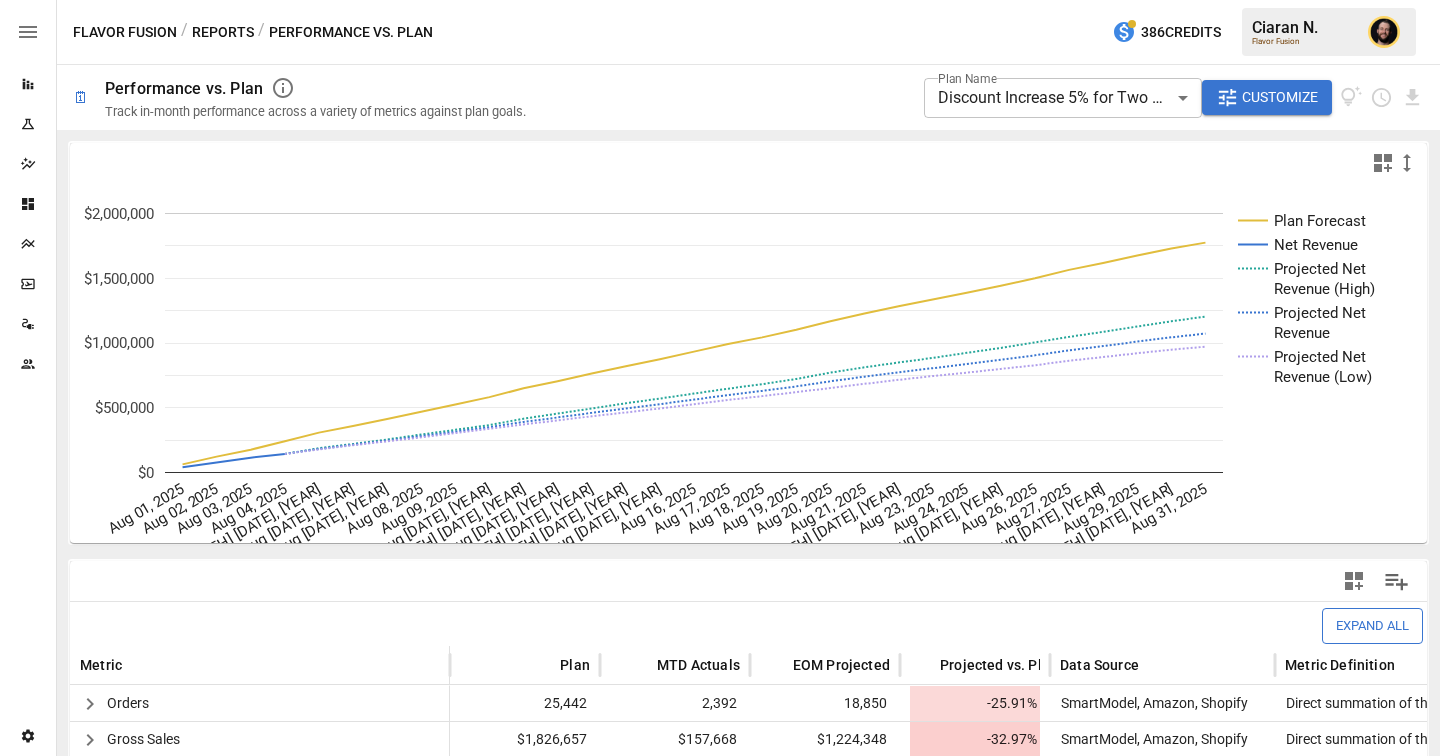 scroll, scrollTop: 0, scrollLeft: 0, axis: both 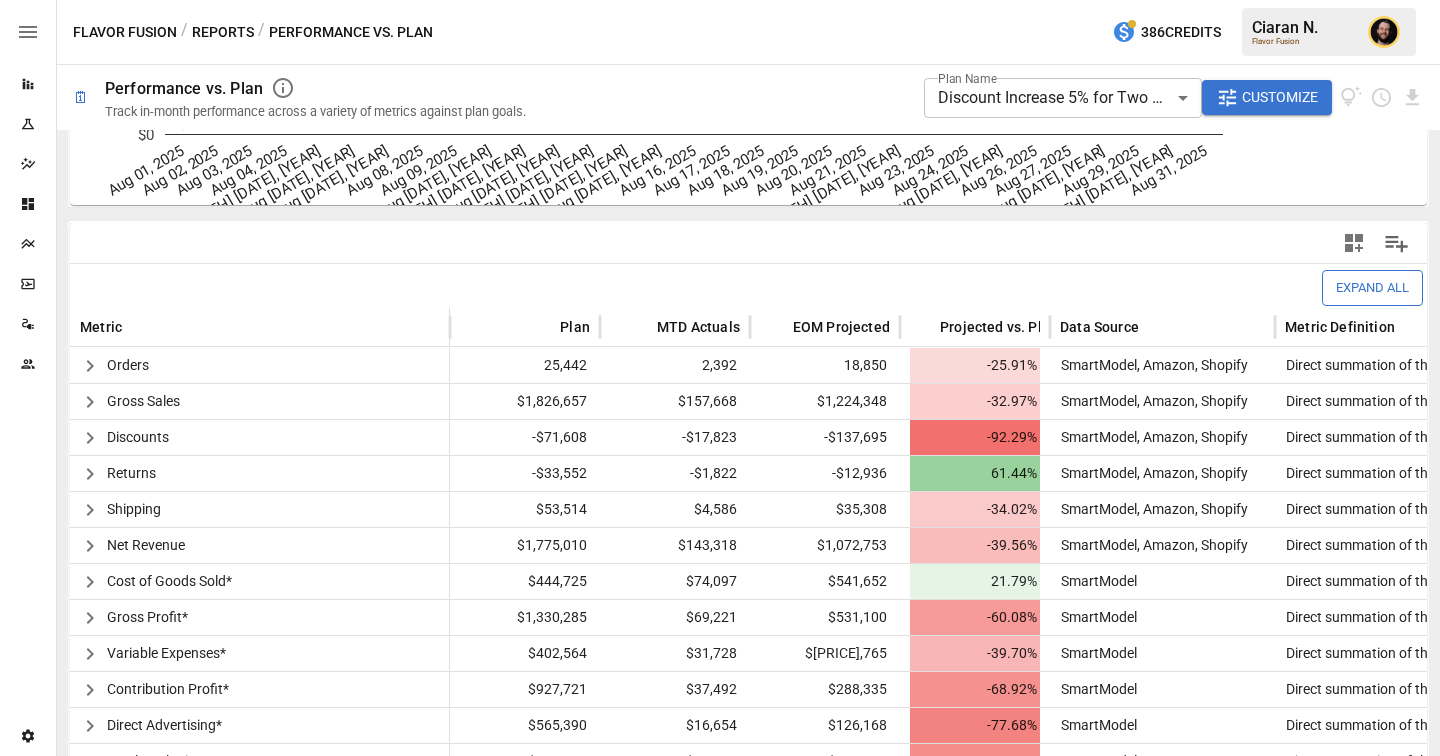 click on "**********" at bounding box center [720, 0] 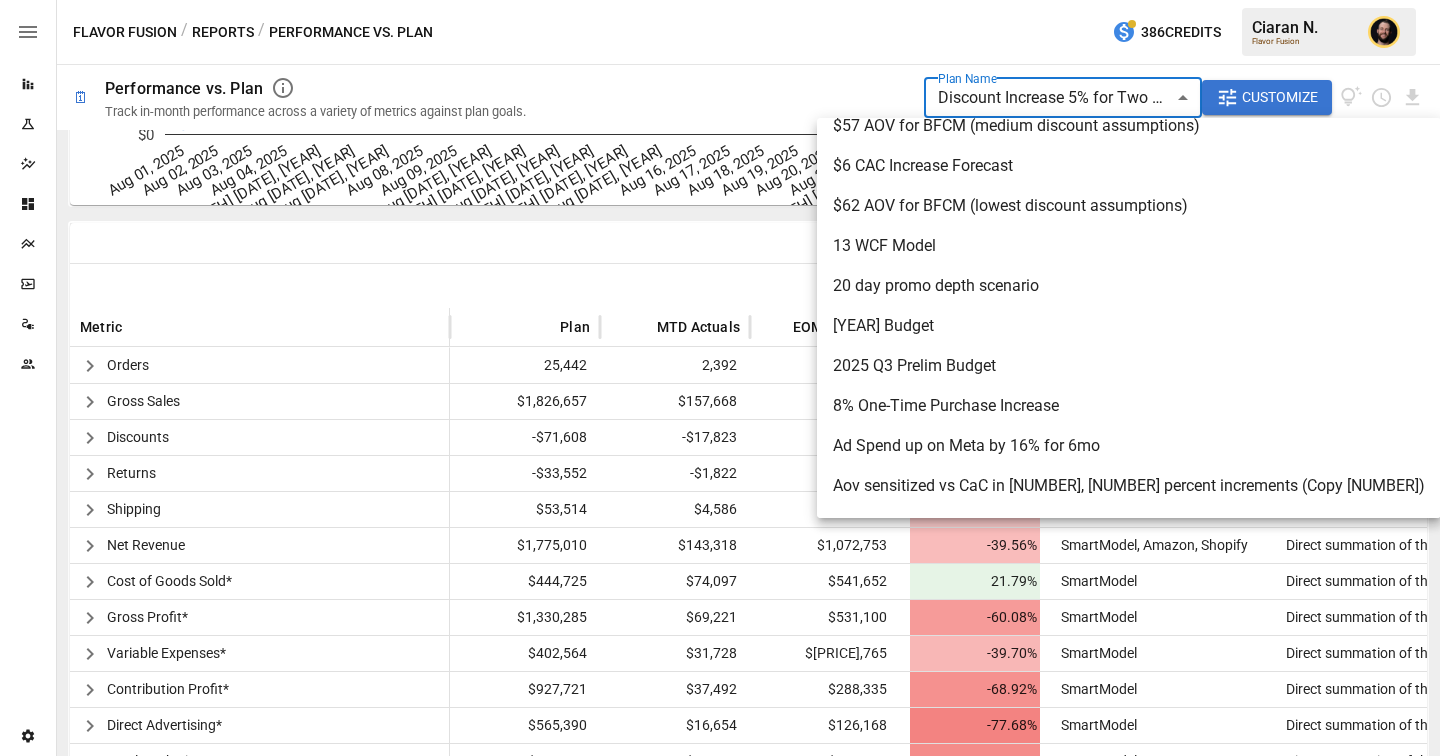 scroll, scrollTop: 0, scrollLeft: 0, axis: both 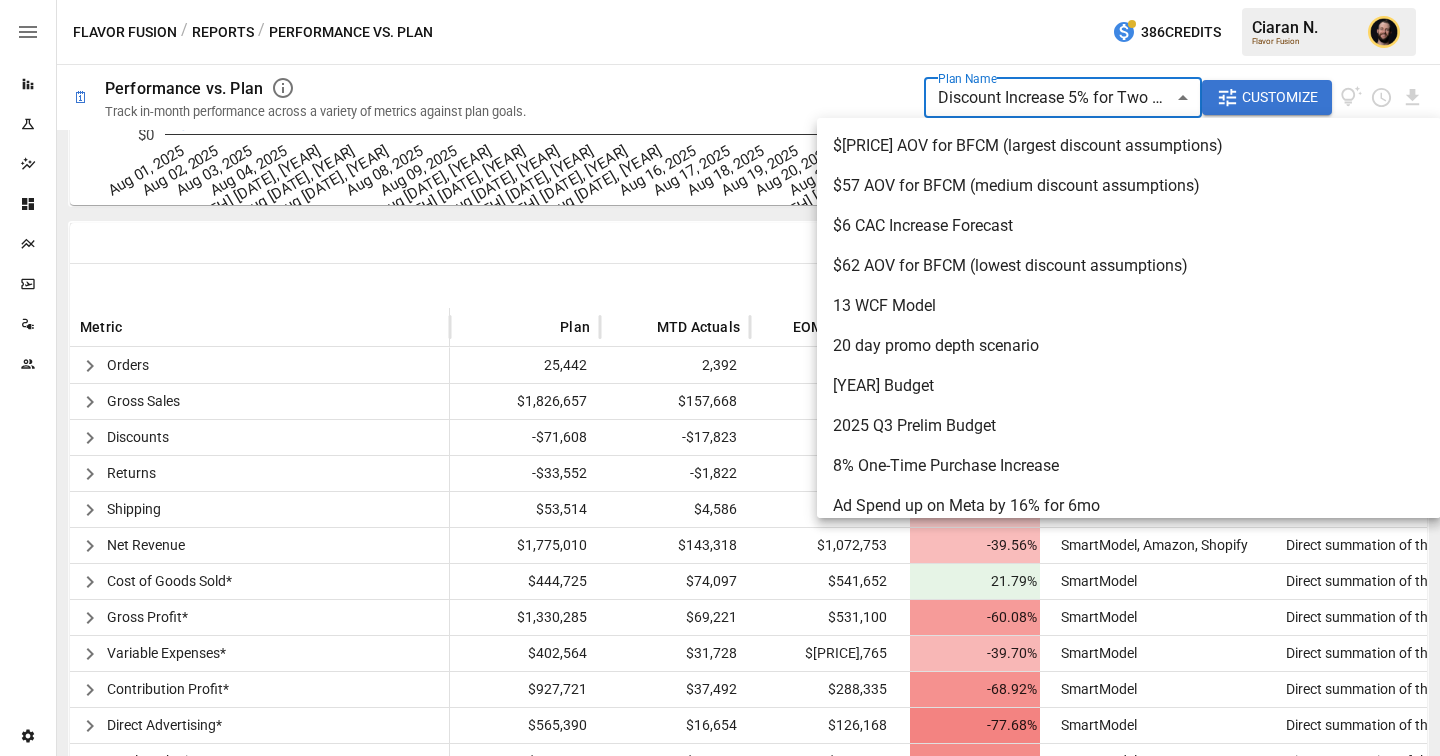 click at bounding box center (720, 378) 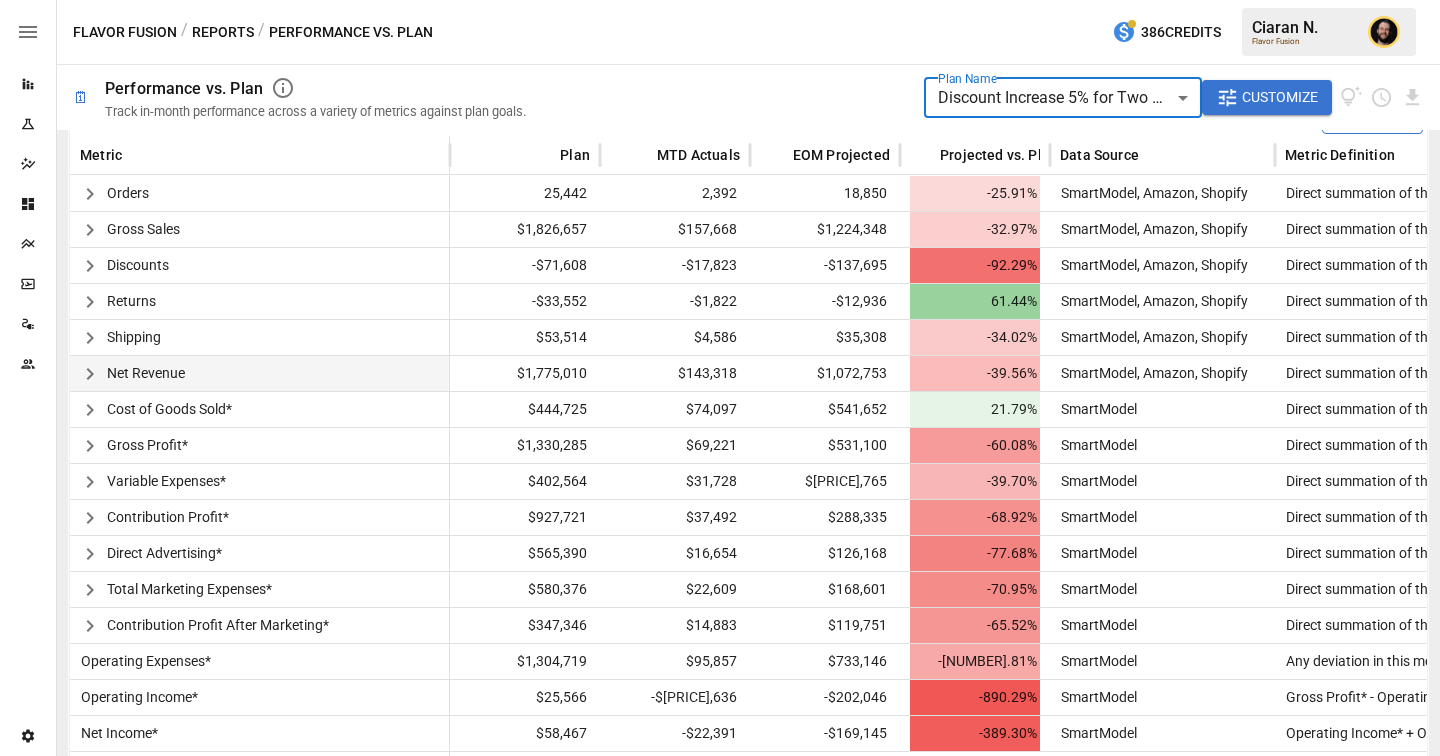 scroll, scrollTop: 518, scrollLeft: 0, axis: vertical 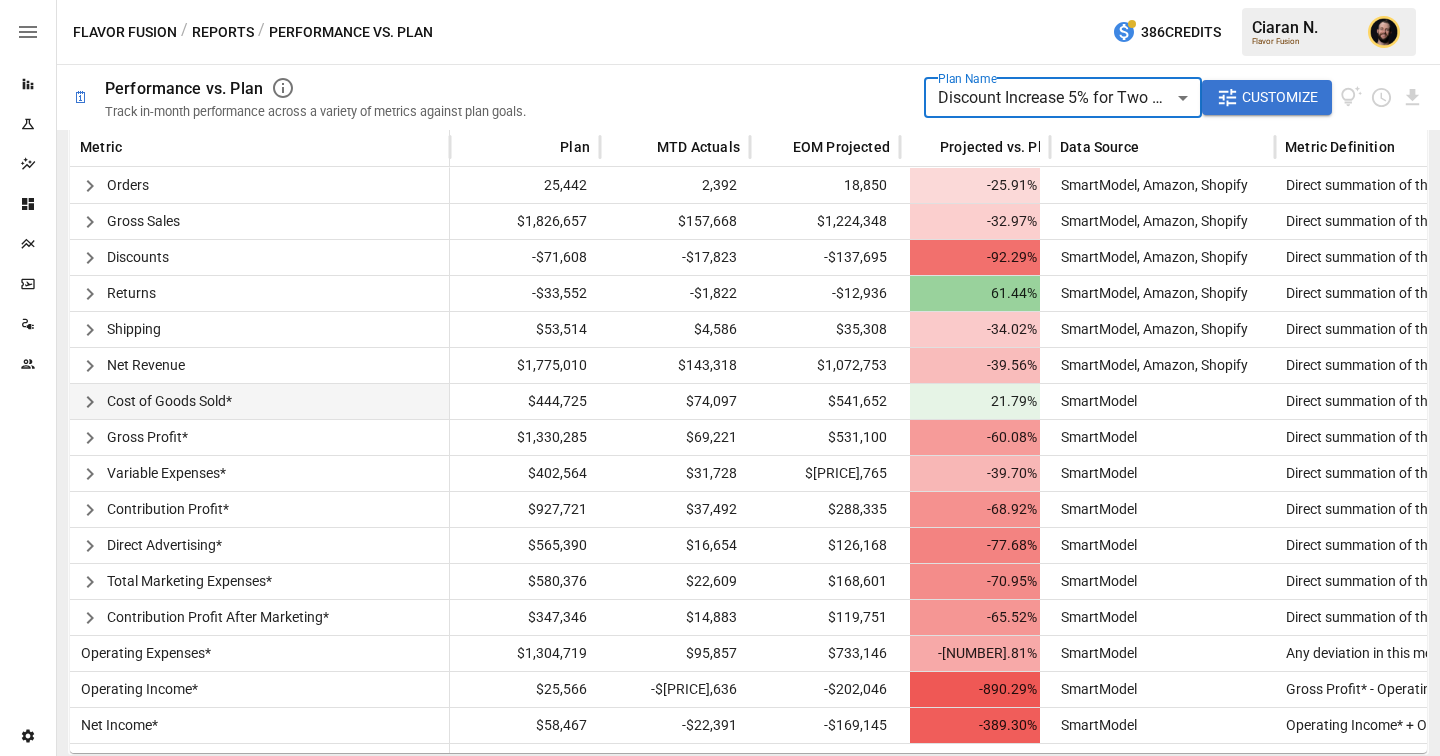 click 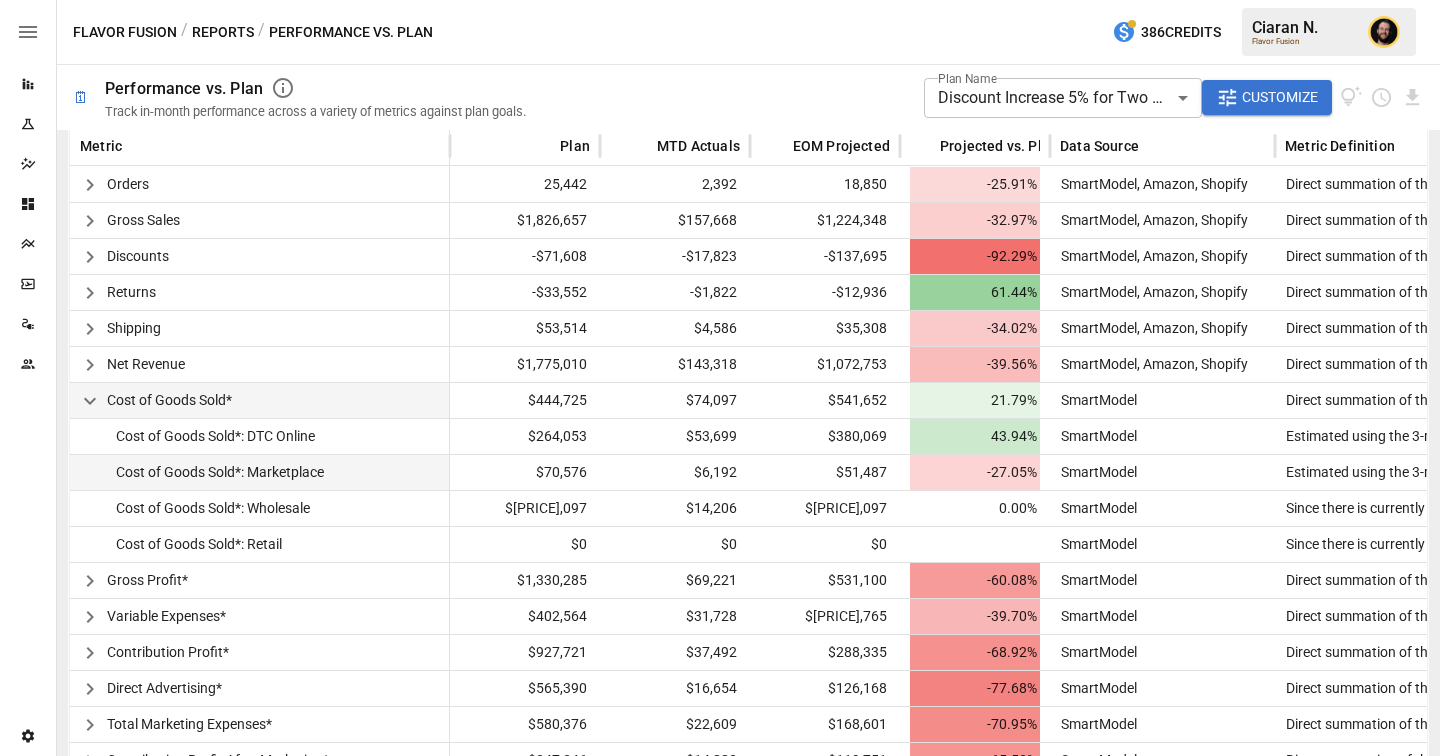 scroll, scrollTop: 662, scrollLeft: 0, axis: vertical 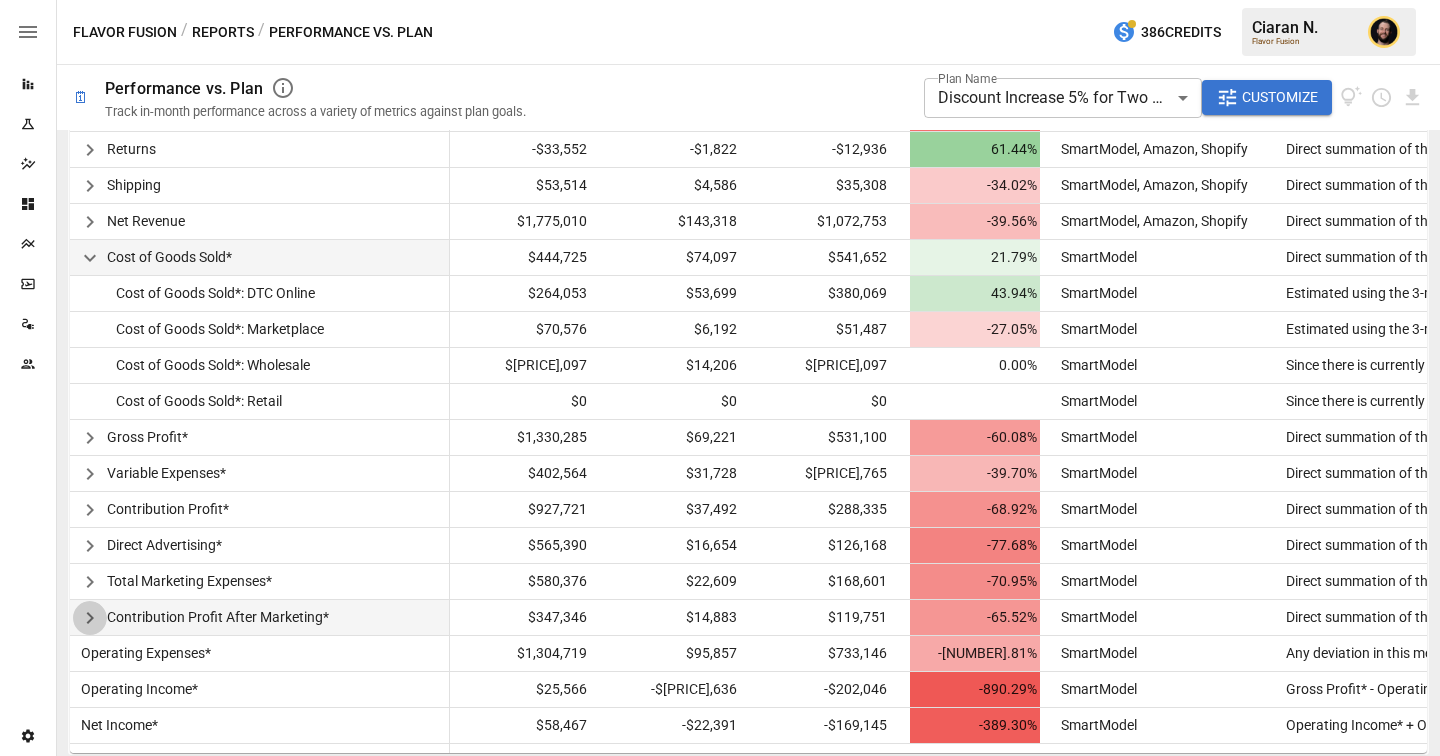 click 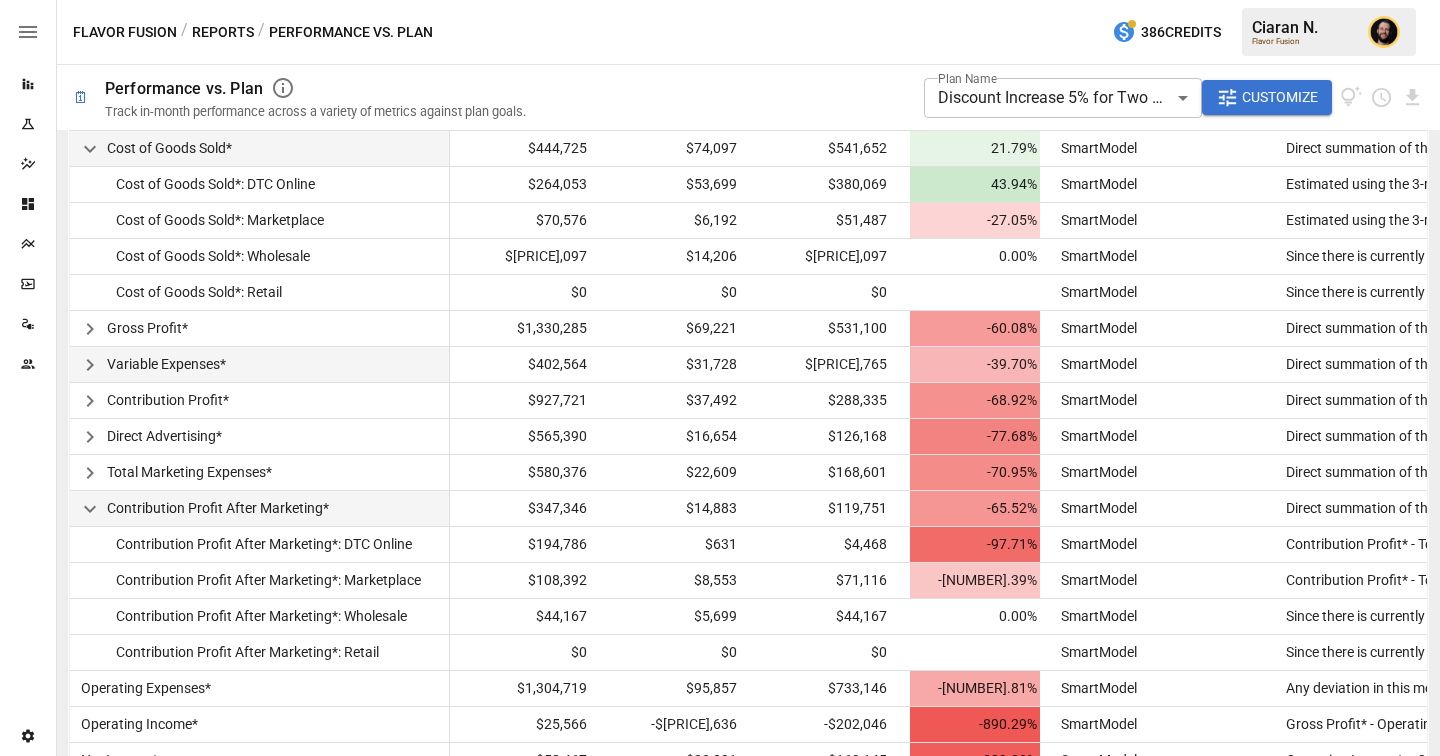scroll, scrollTop: 764, scrollLeft: 0, axis: vertical 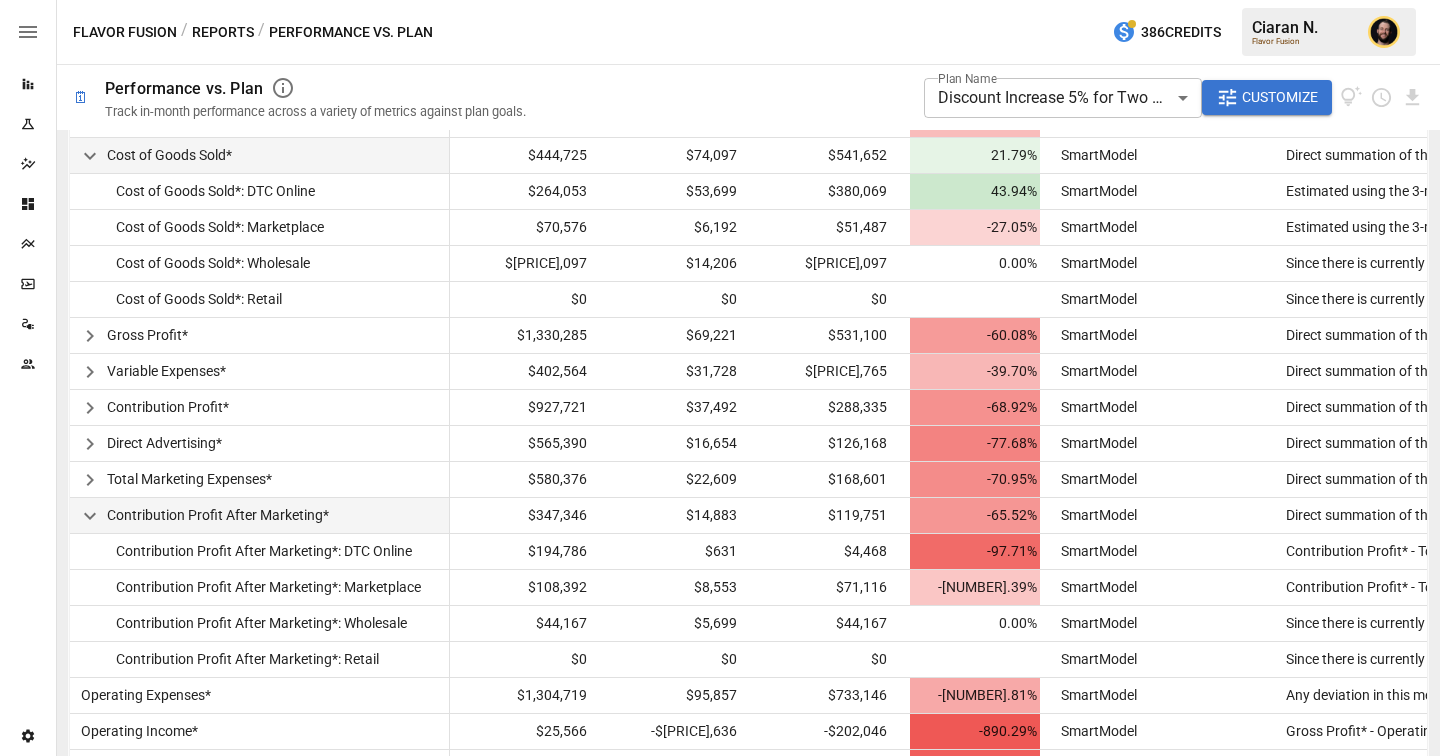 click on "Reports" at bounding box center [223, 32] 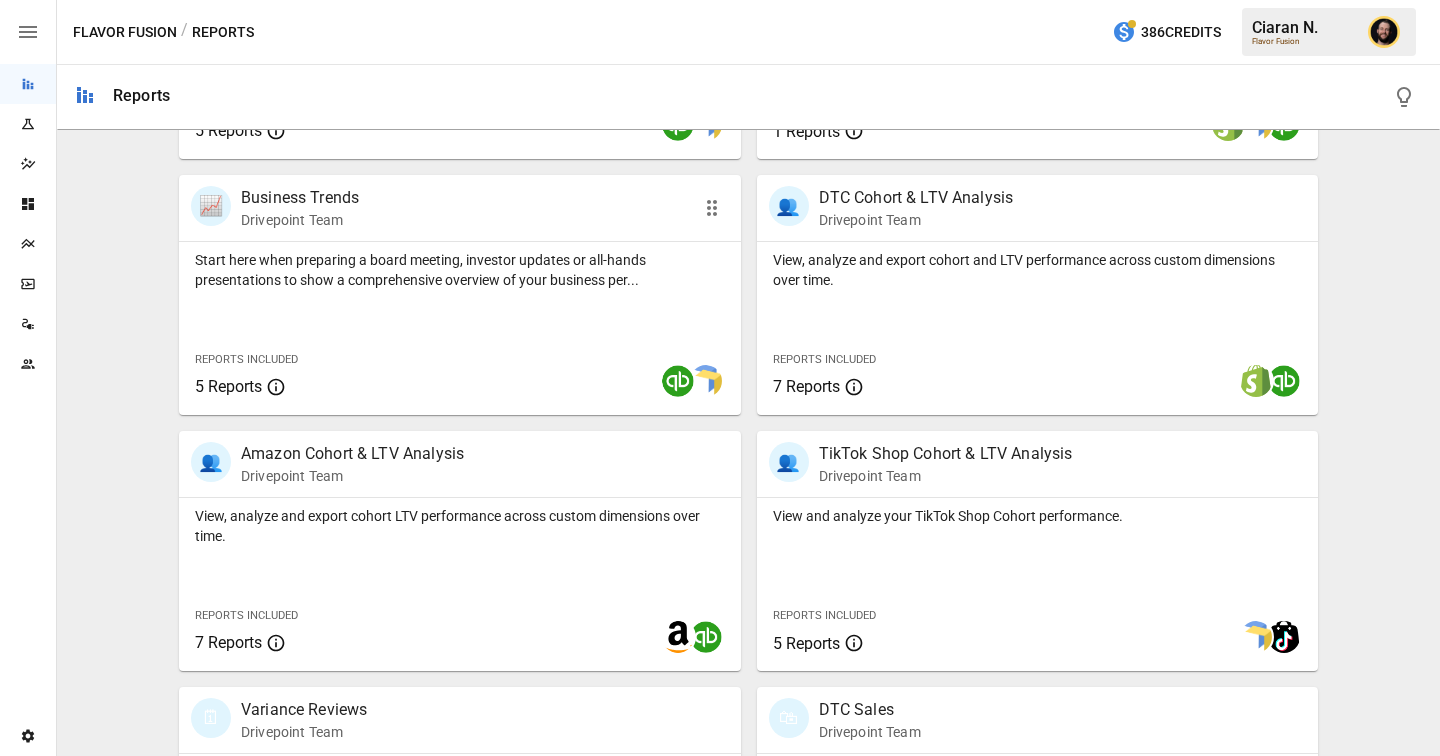 scroll, scrollTop: 634, scrollLeft: 0, axis: vertical 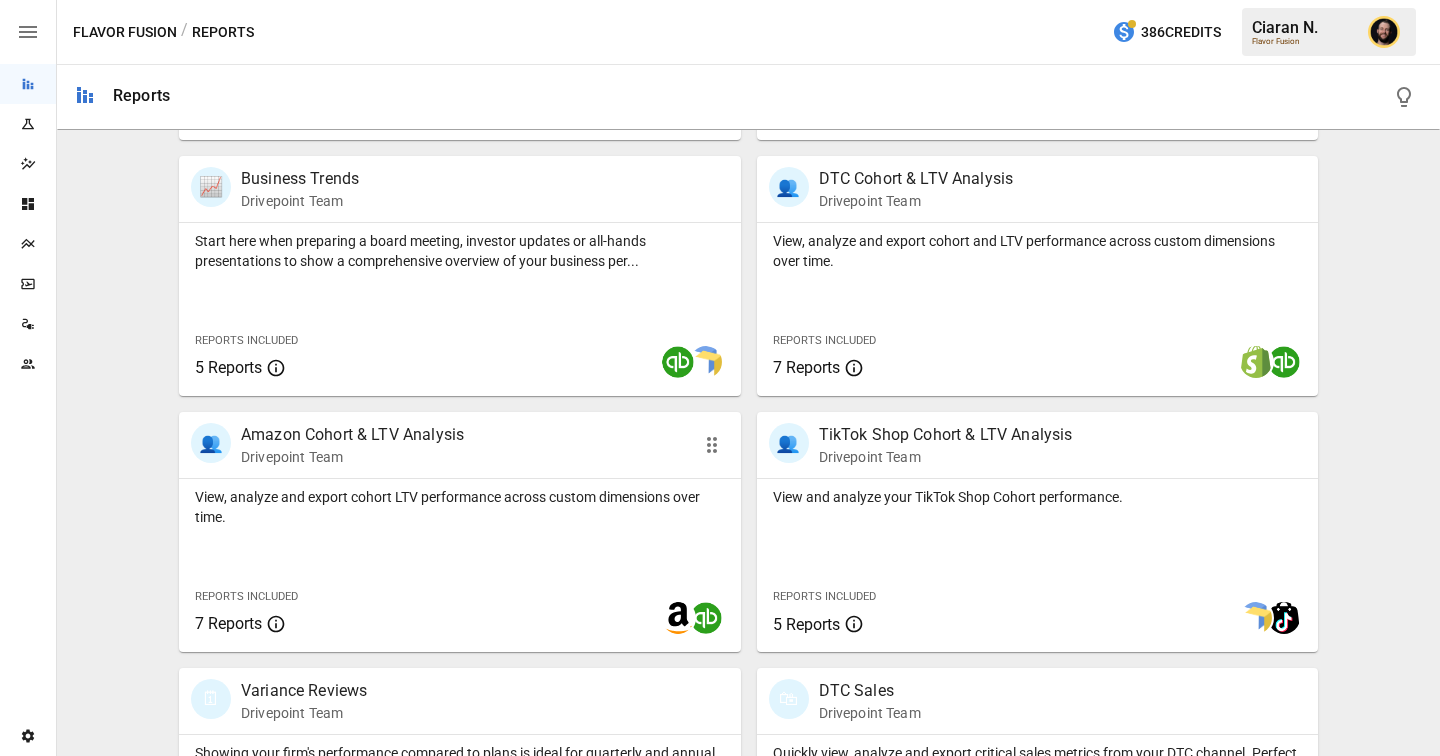 click on "View, analyze and export cohort LTV performance across custom dimensions over time." at bounding box center (460, 507) 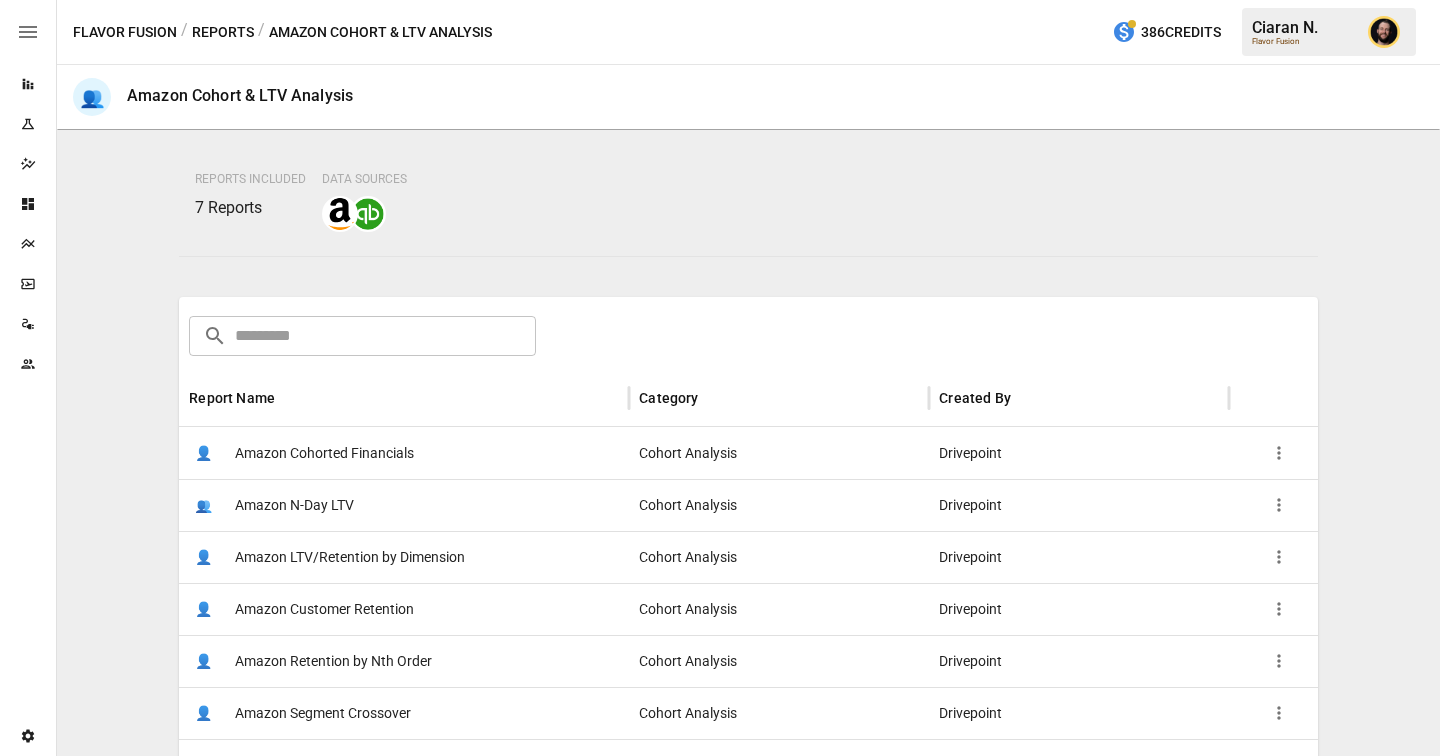 scroll, scrollTop: 297, scrollLeft: 0, axis: vertical 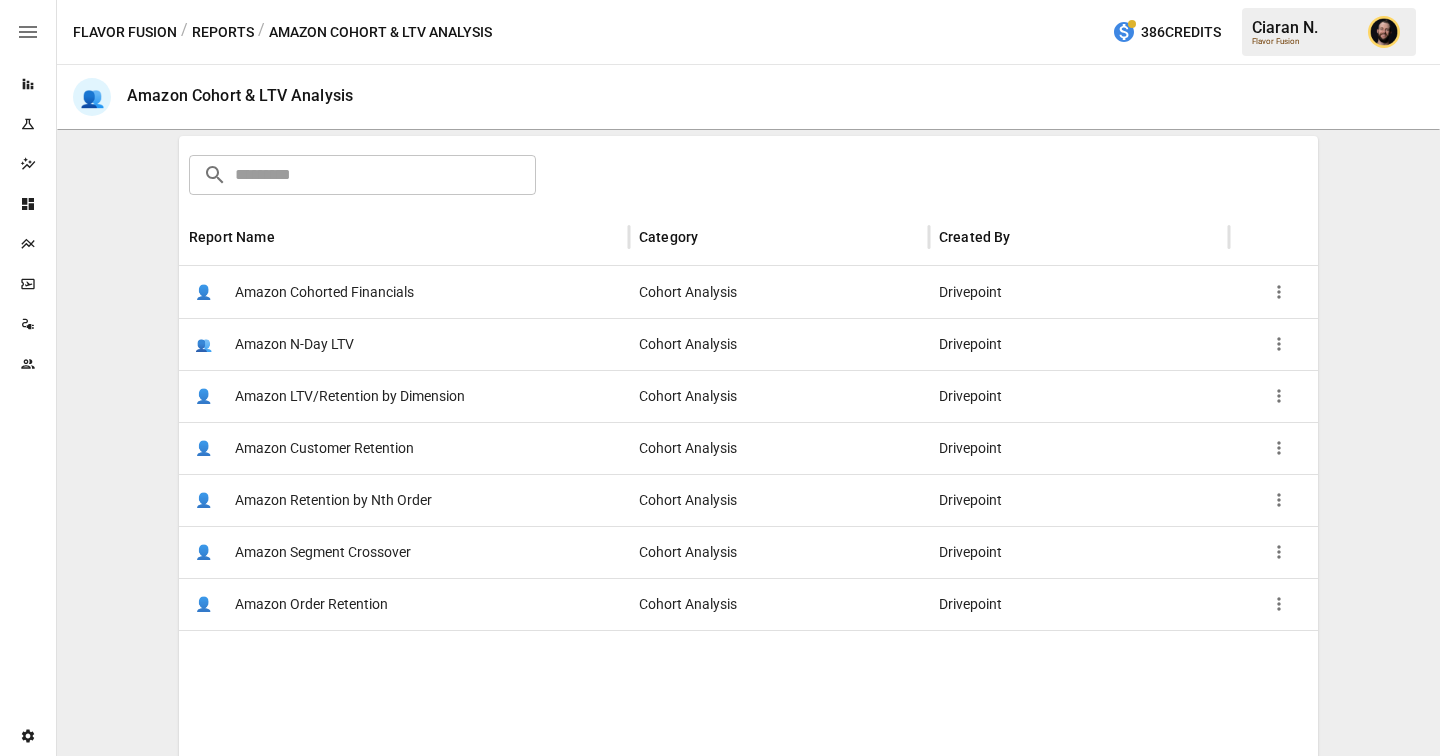 click on "Amazon LTV/Retention by Dimension" at bounding box center [350, 396] 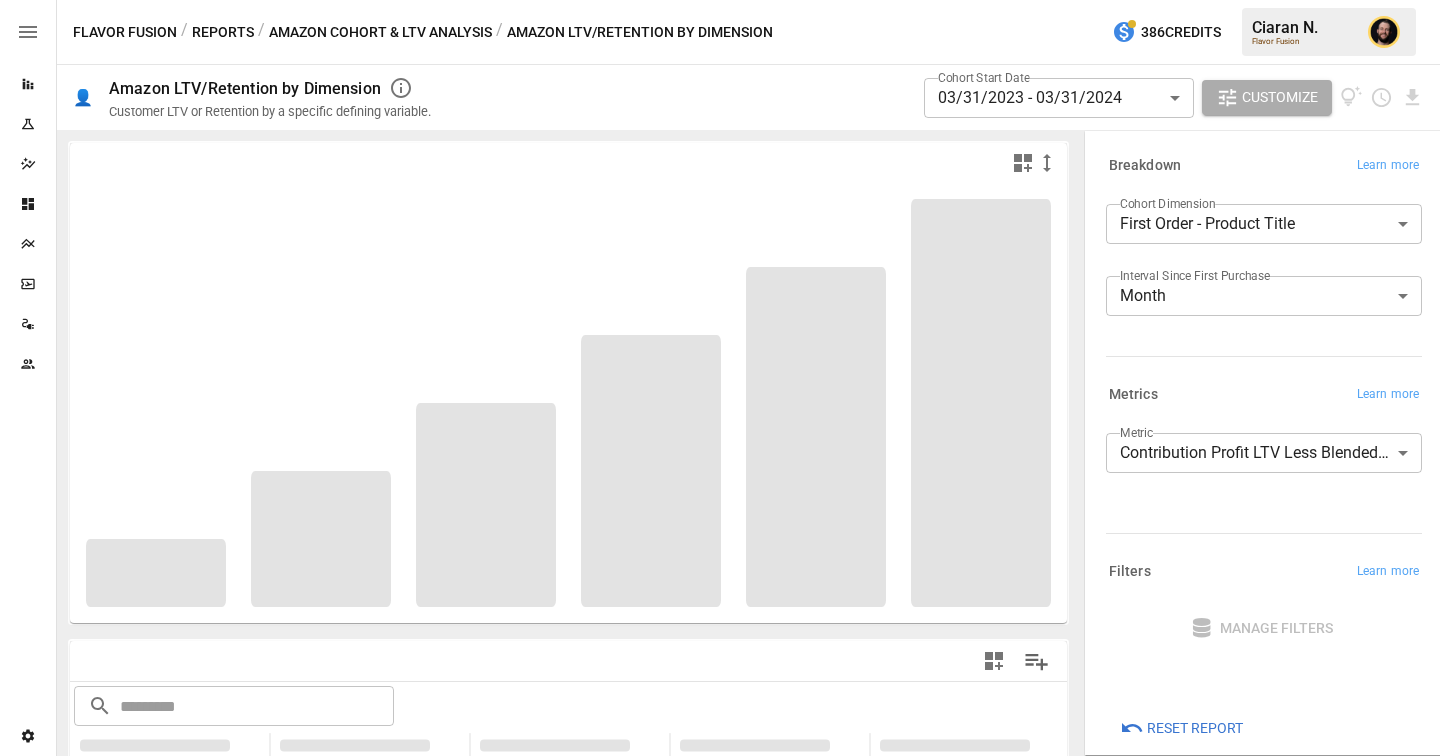 click on "**********" at bounding box center (720, 0) 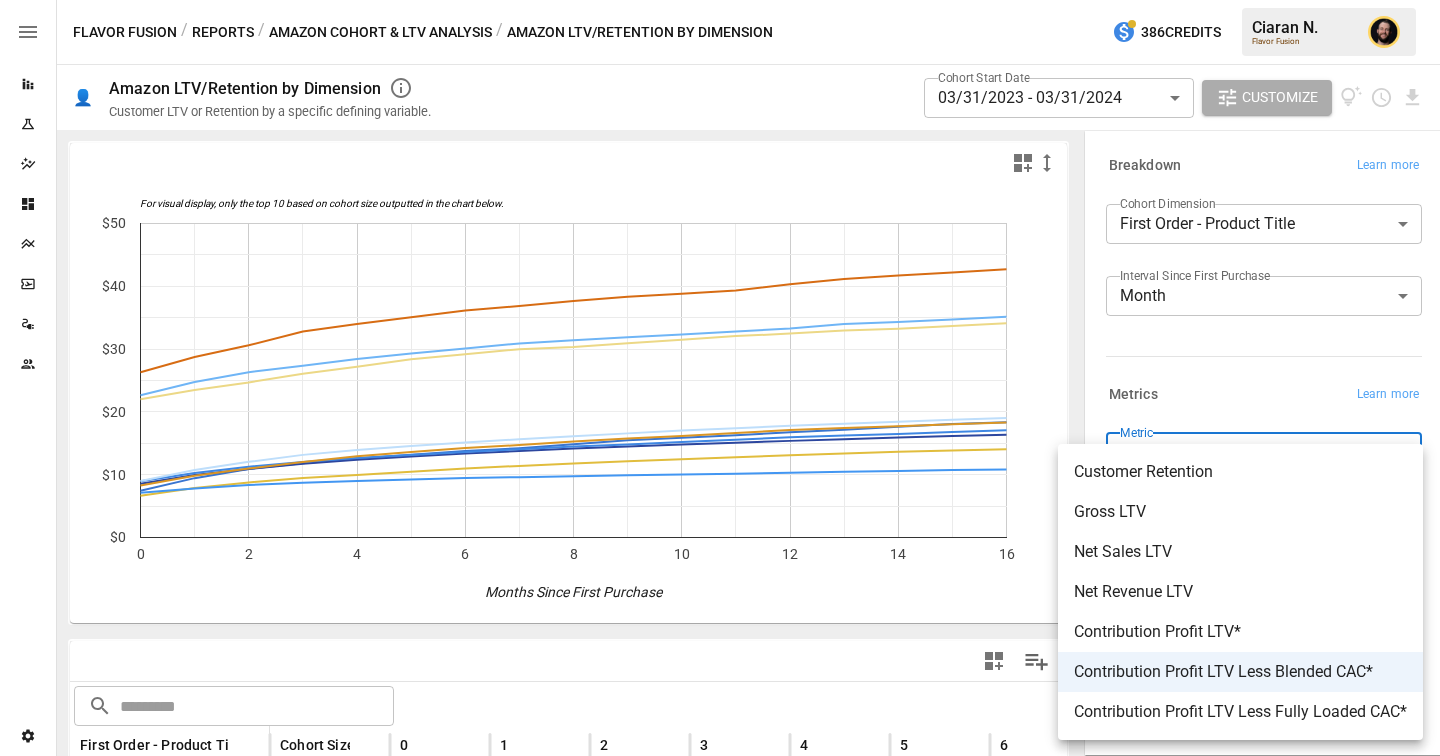 click at bounding box center [720, 378] 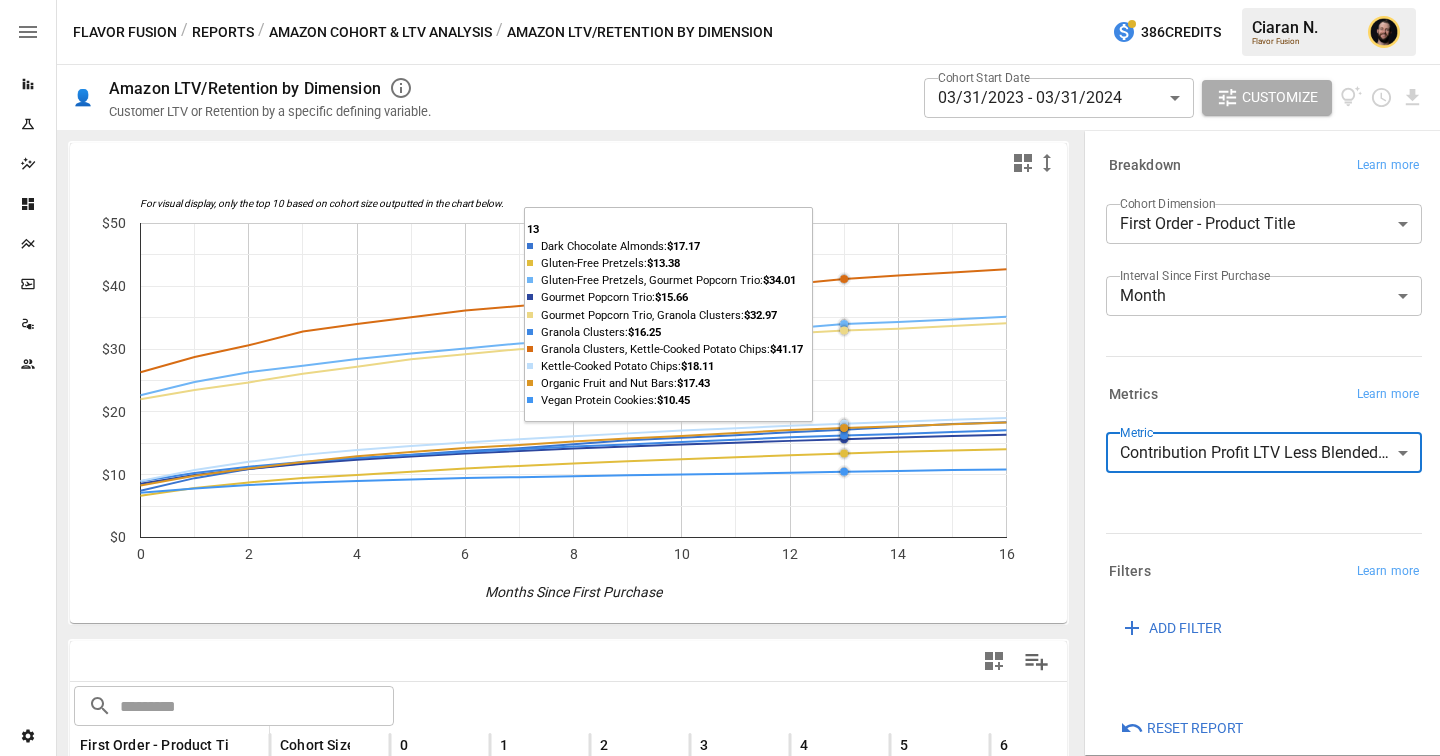 scroll, scrollTop: 359, scrollLeft: 0, axis: vertical 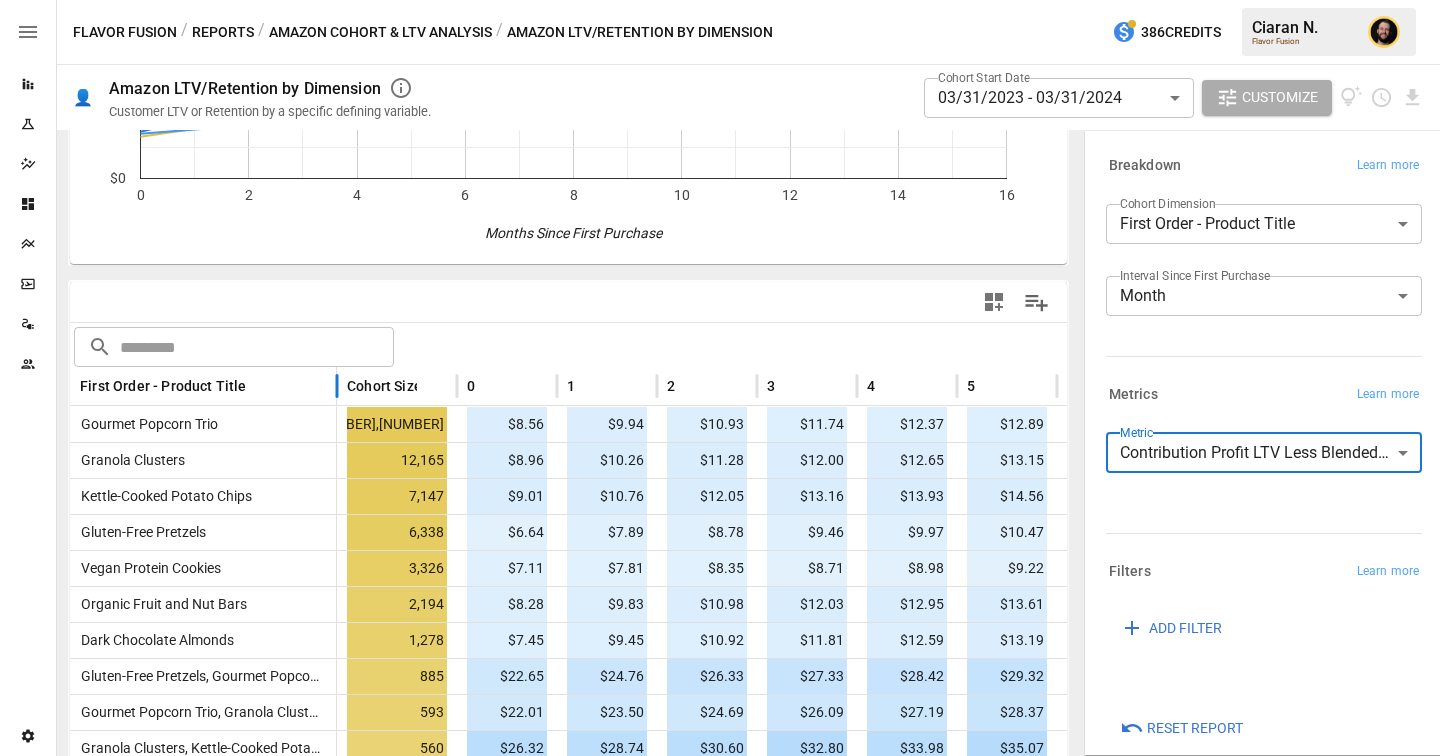 drag, startPoint x: 268, startPoint y: 384, endPoint x: 335, endPoint y: 384, distance: 67 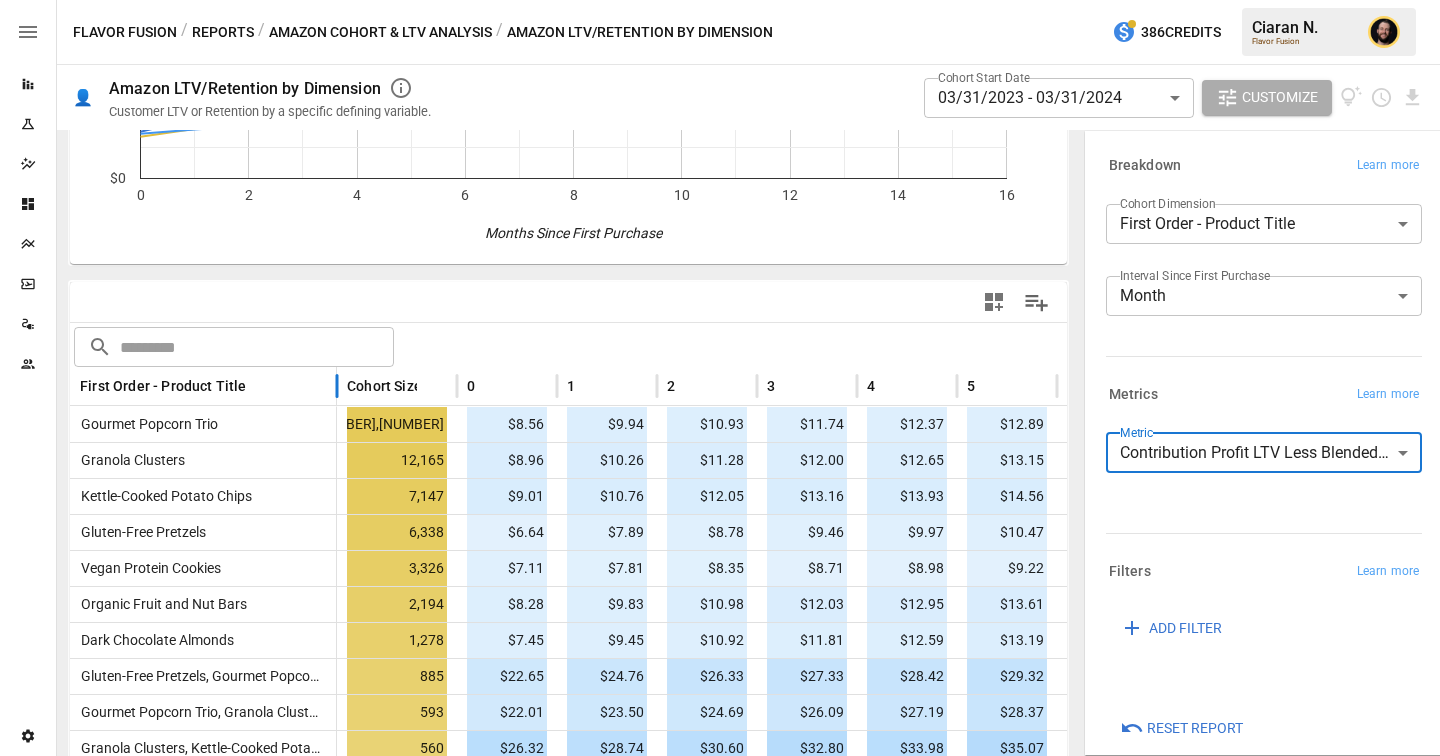 click at bounding box center (337, 386) 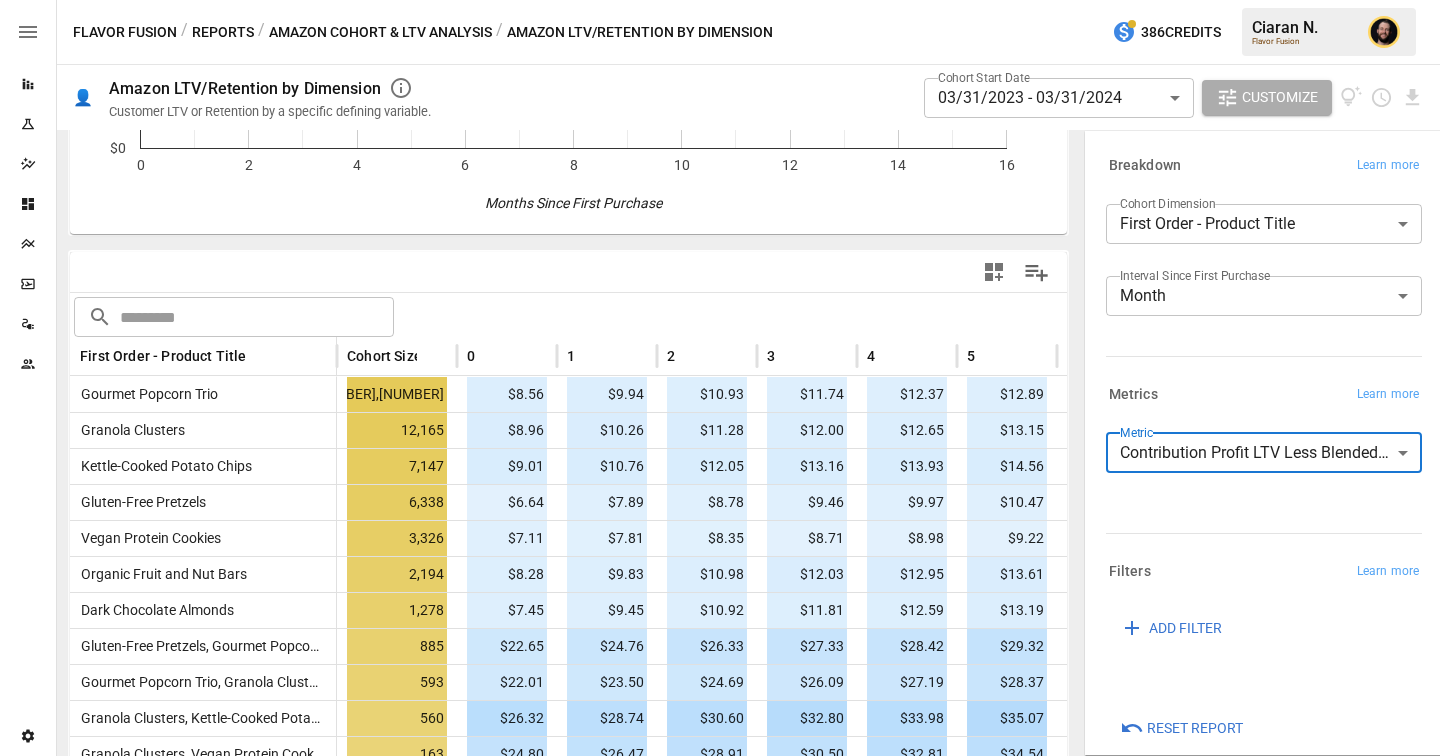 scroll, scrollTop: 394, scrollLeft: 0, axis: vertical 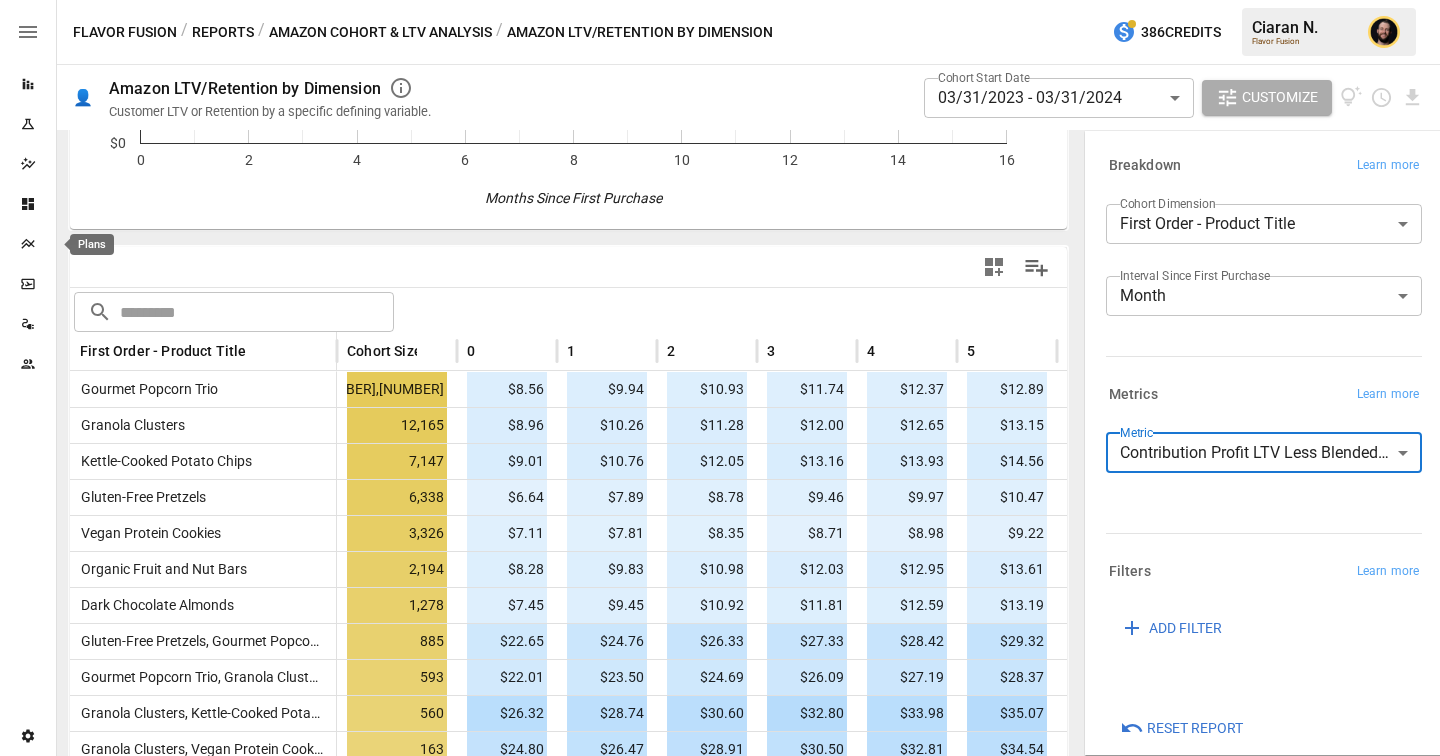 click 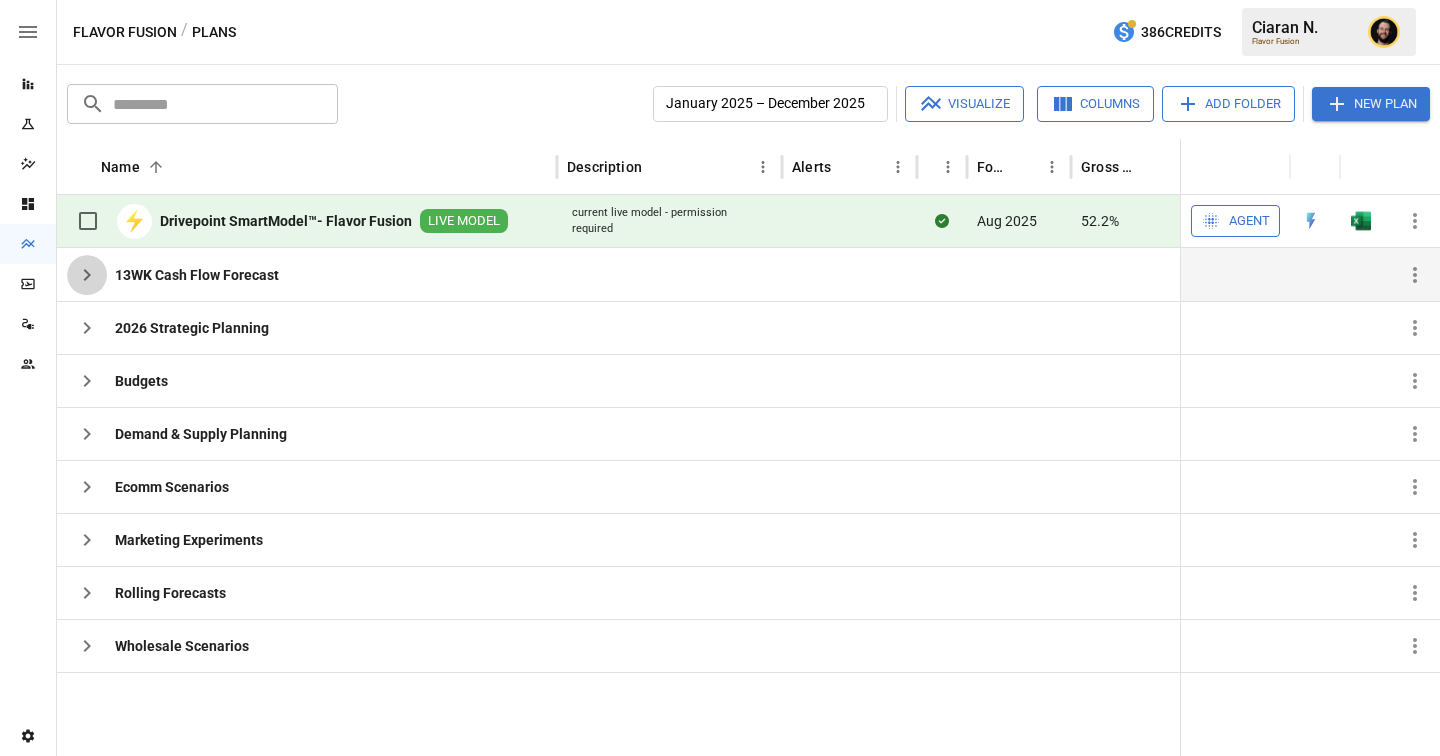 click 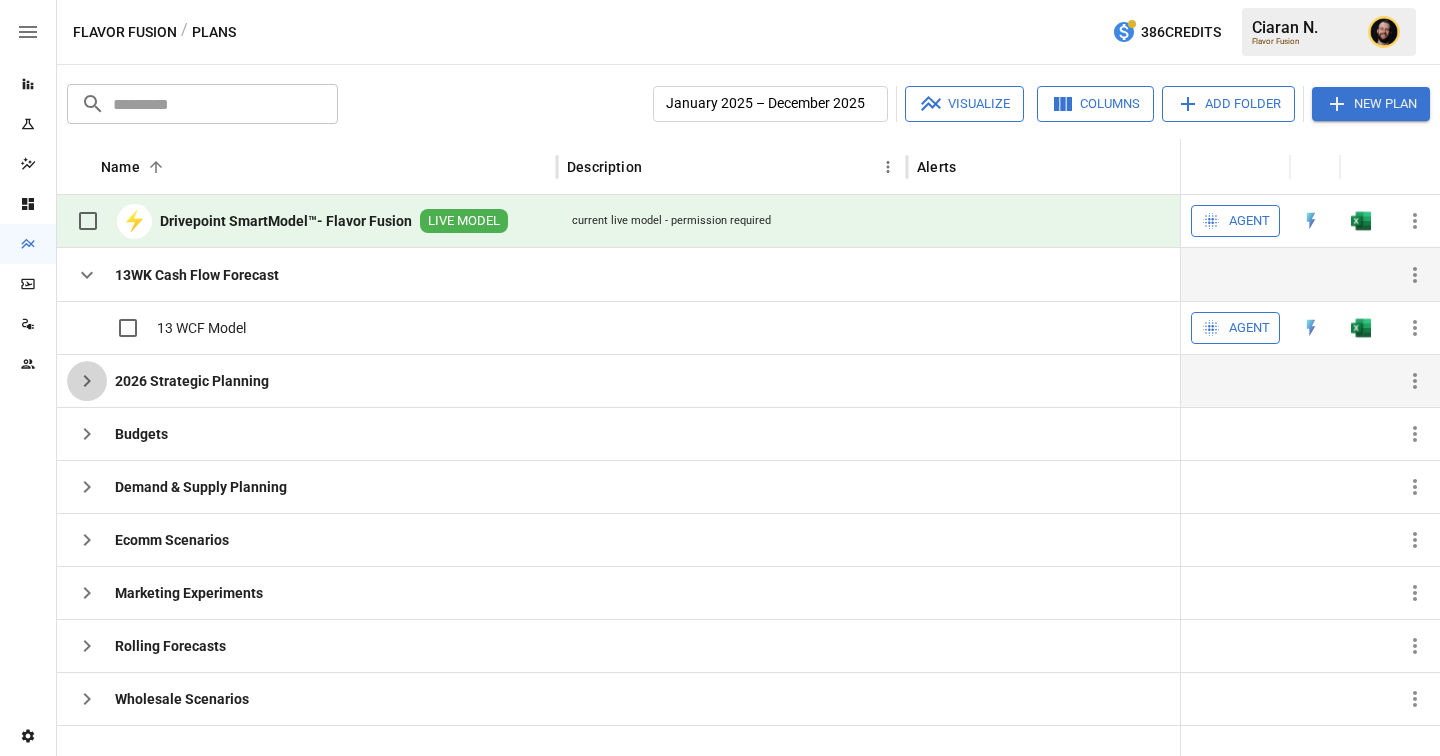 click 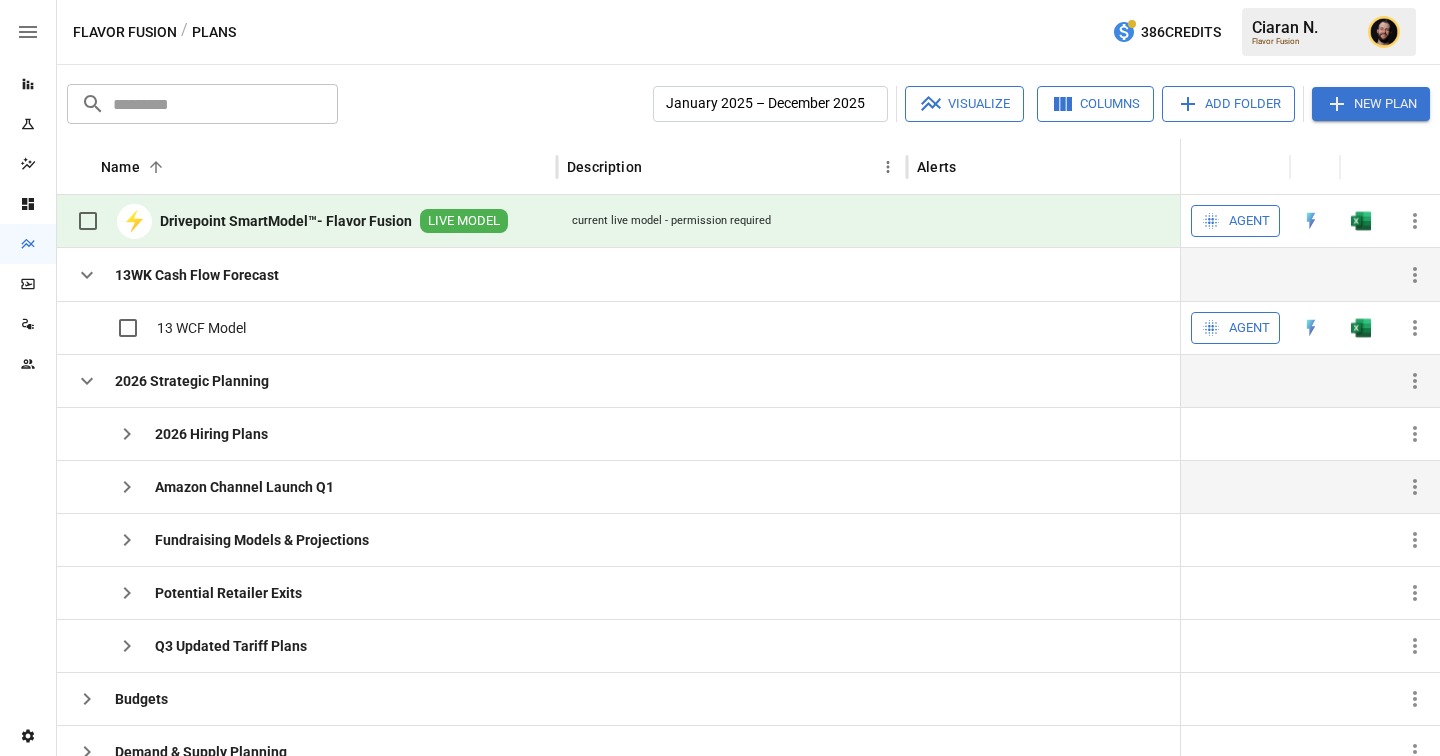 scroll, scrollTop: 48, scrollLeft: 0, axis: vertical 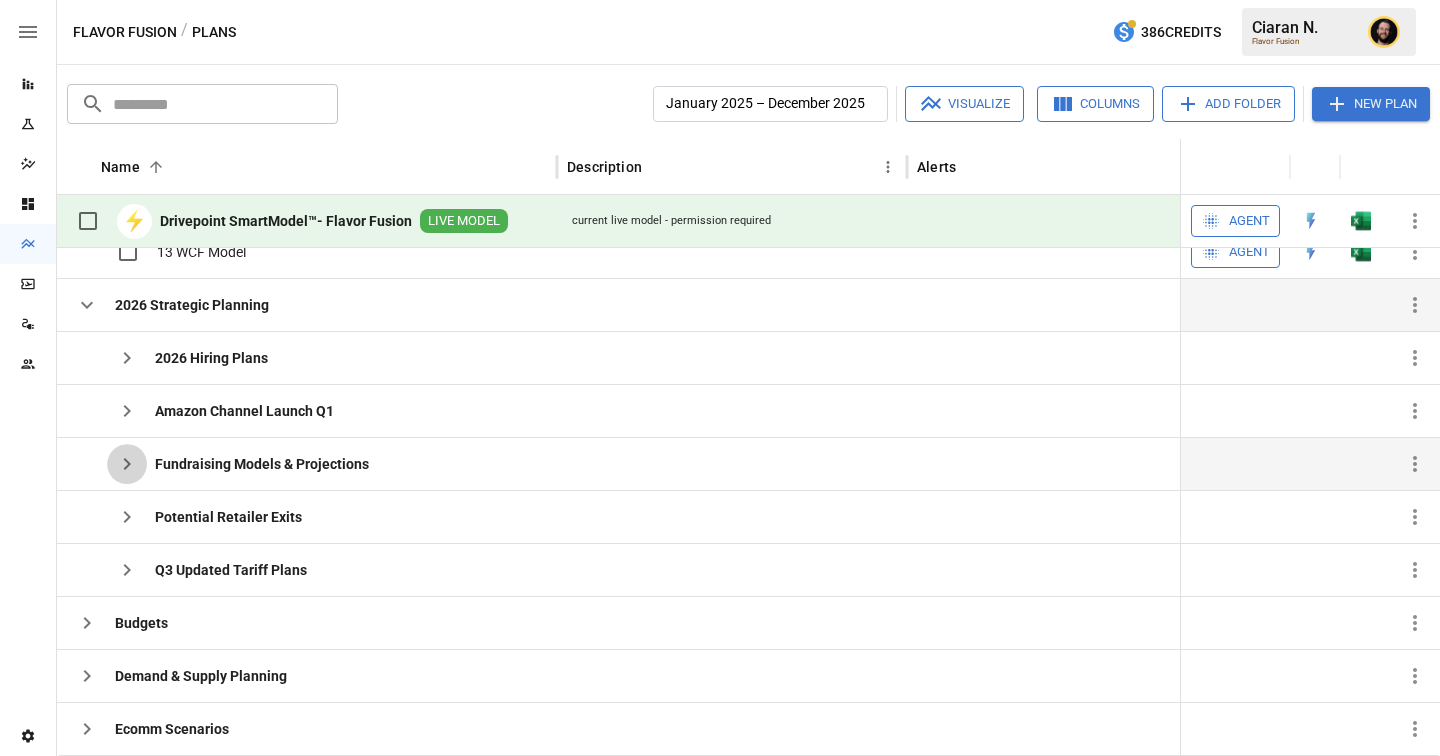 click 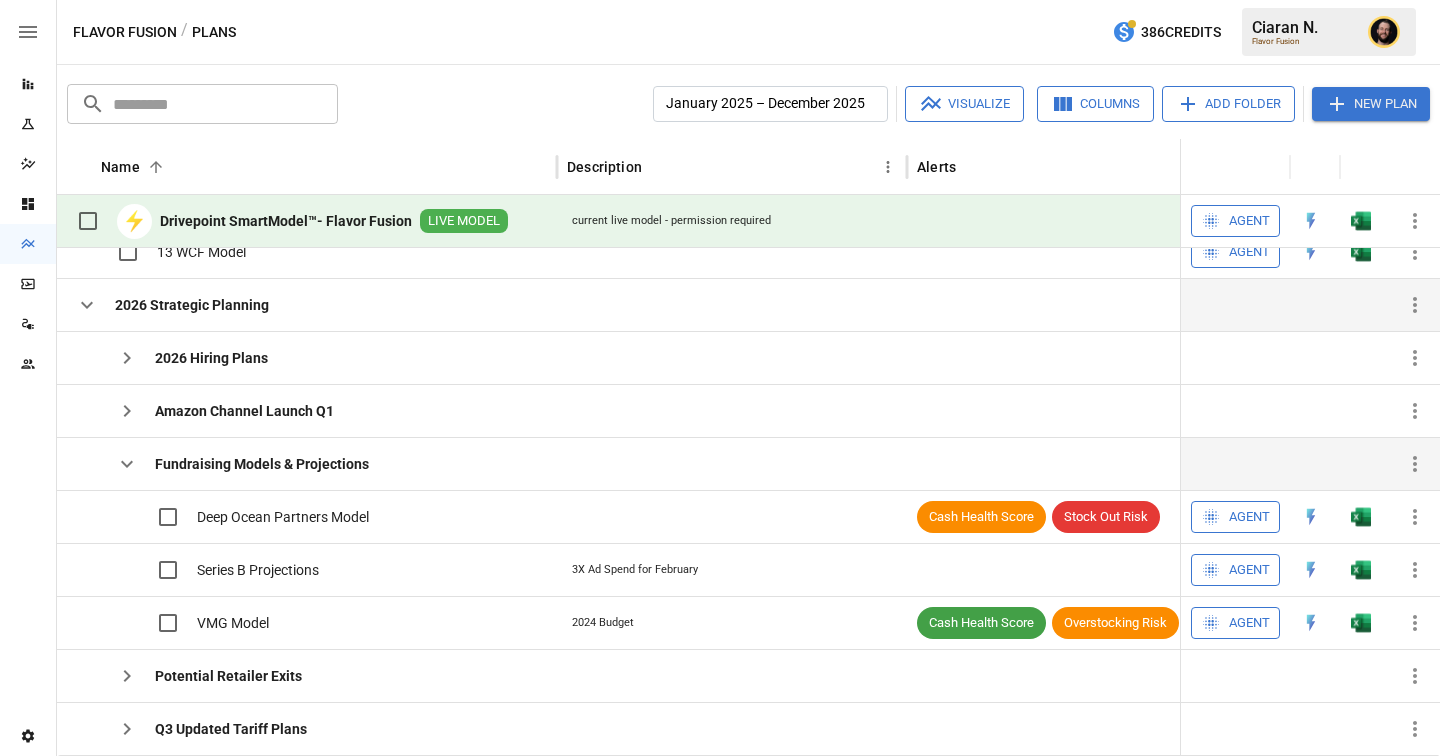 scroll, scrollTop: 133, scrollLeft: 0, axis: vertical 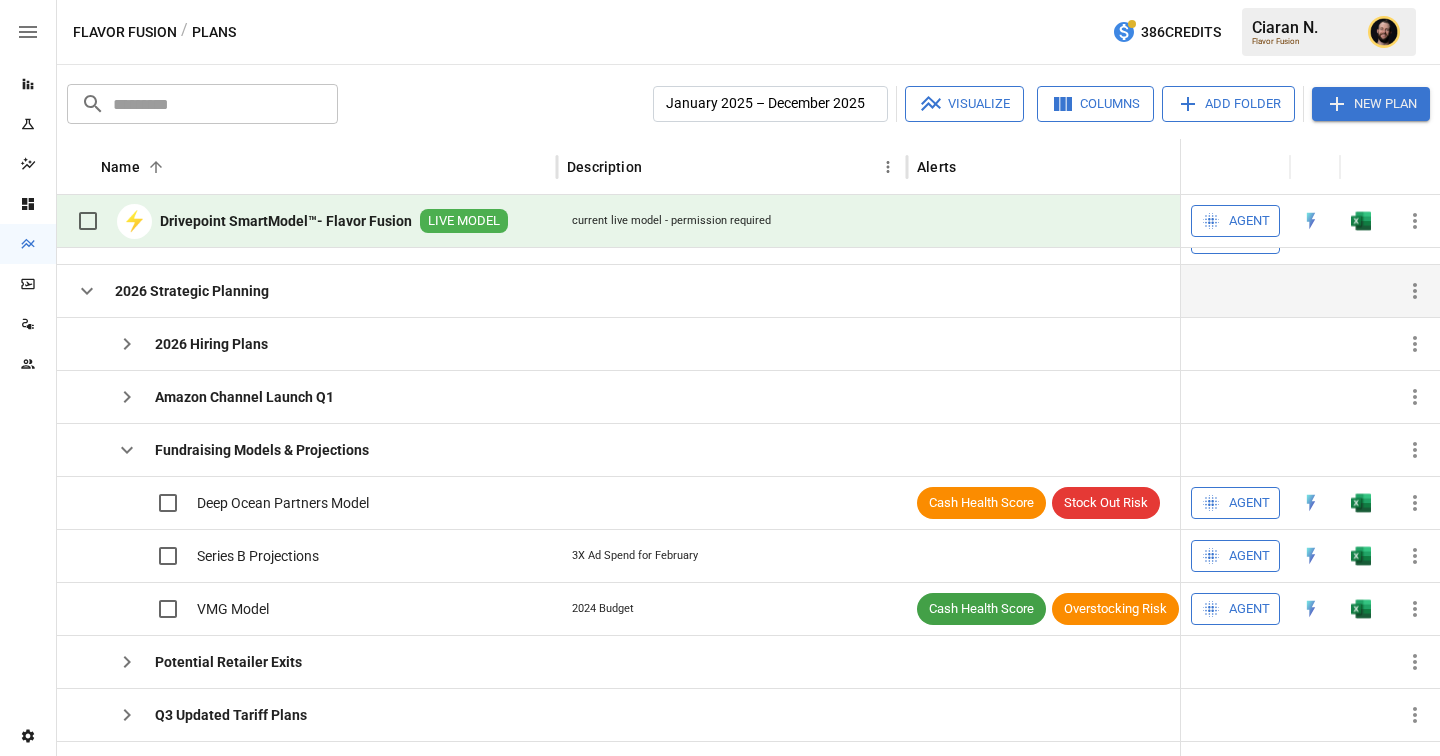 click at bounding box center [87, 291] 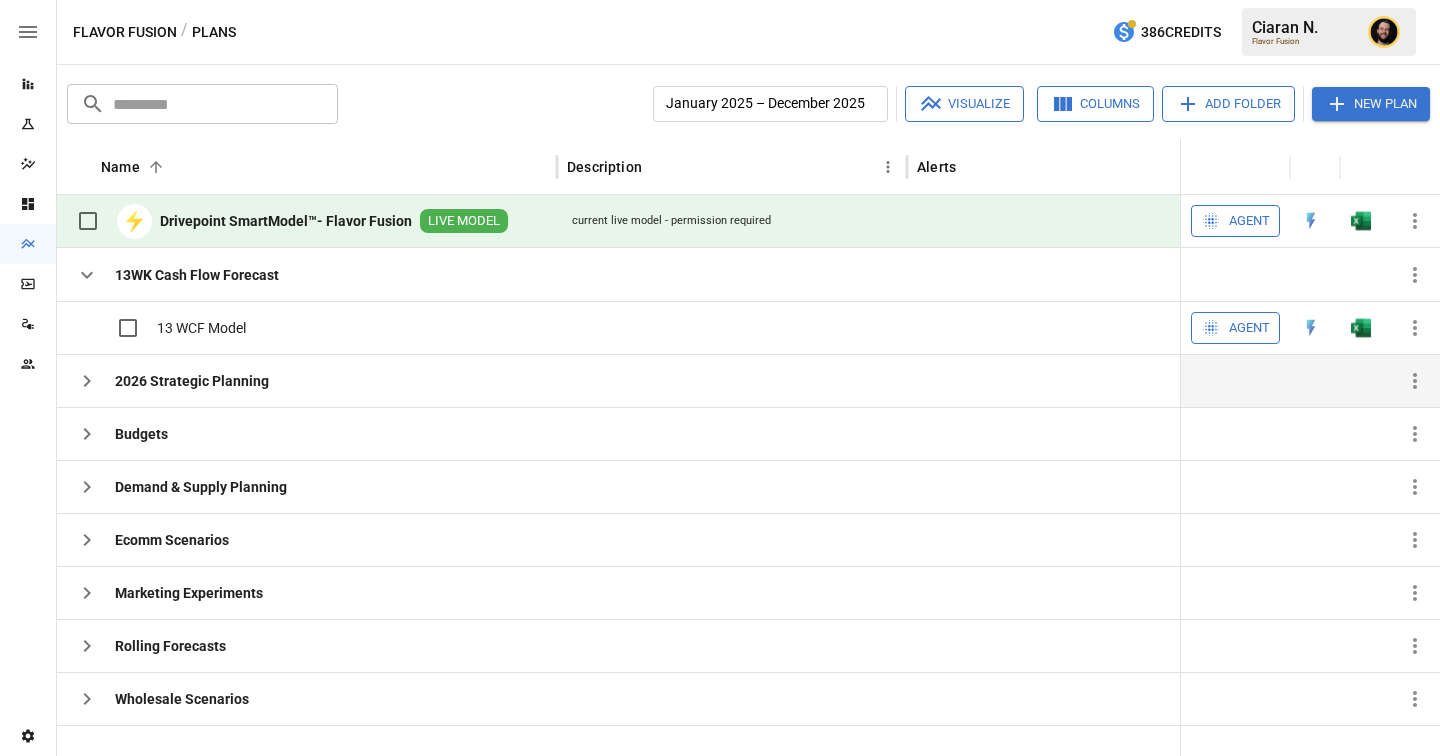 scroll, scrollTop: 0, scrollLeft: 0, axis: both 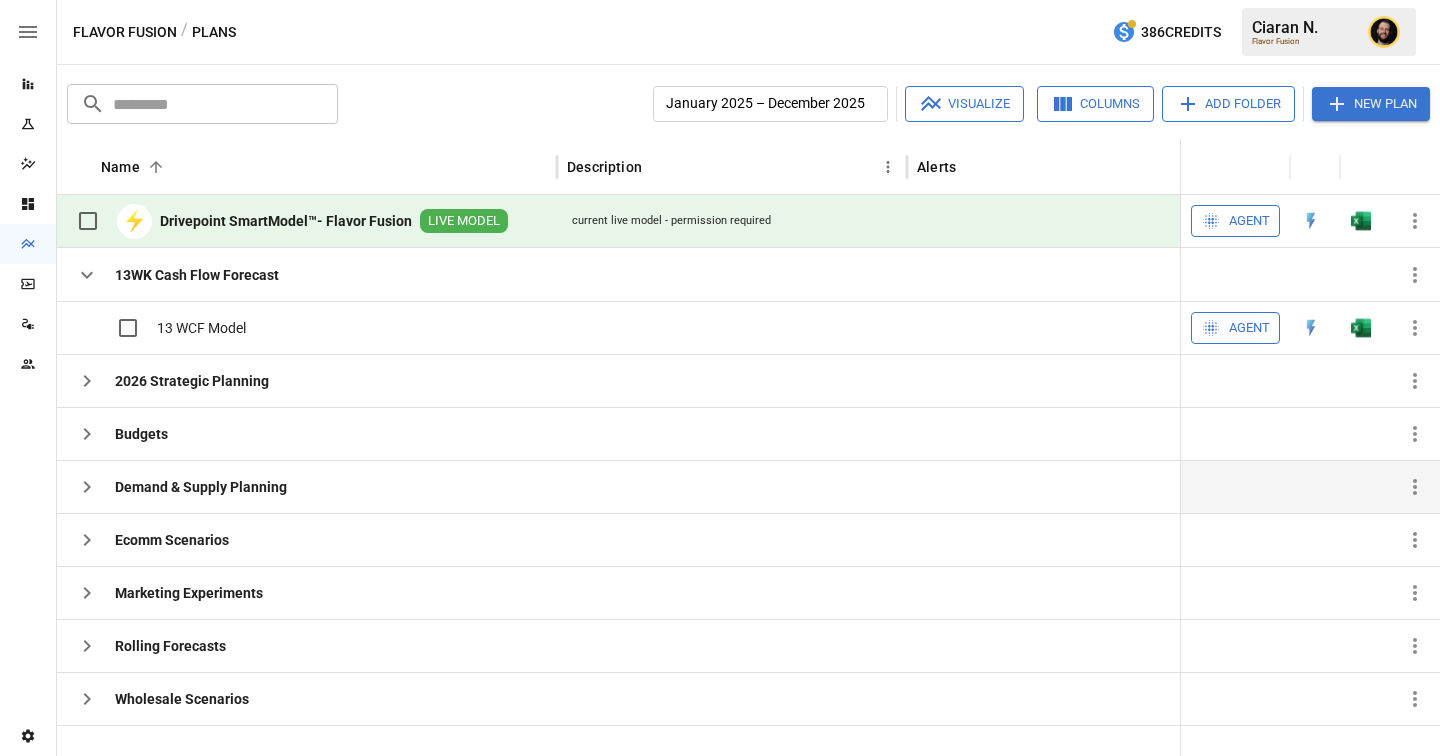 click 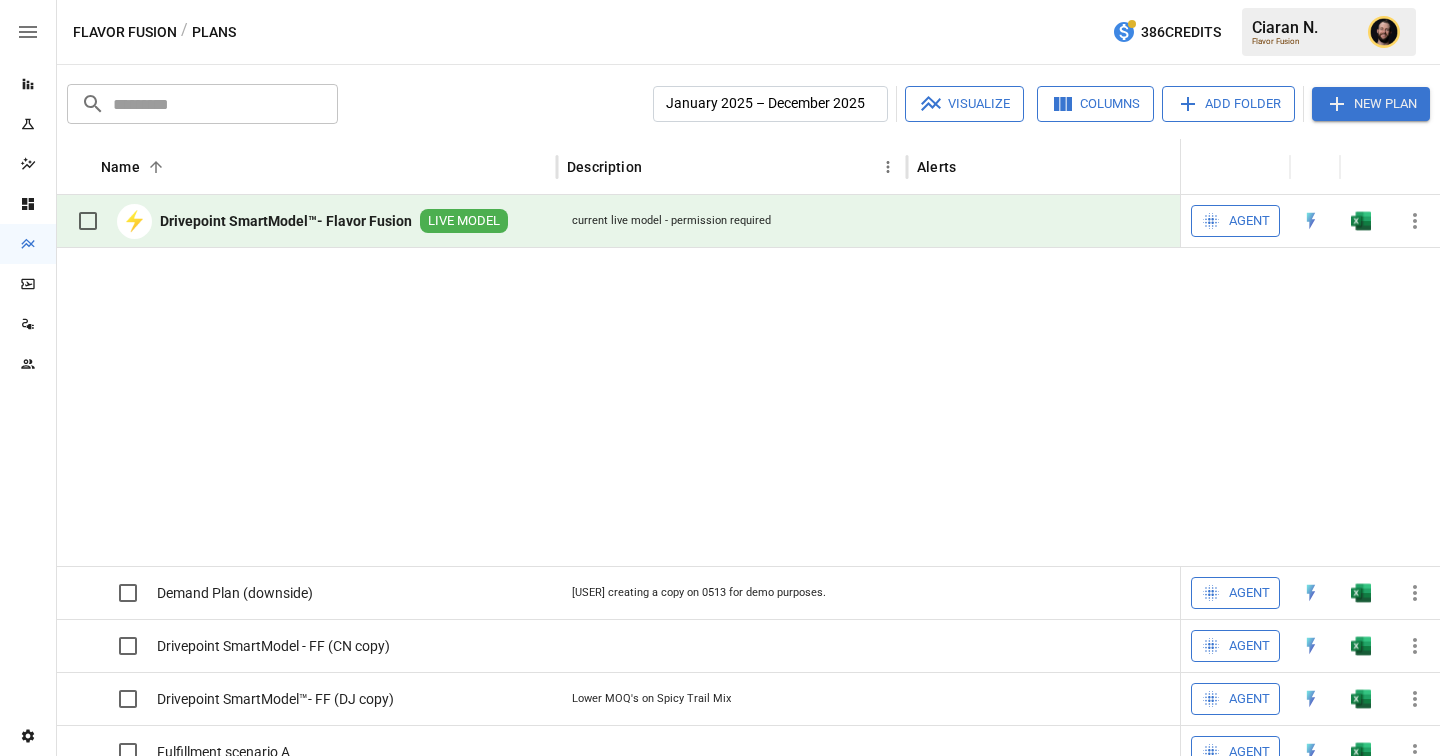 scroll, scrollTop: 368, scrollLeft: 0, axis: vertical 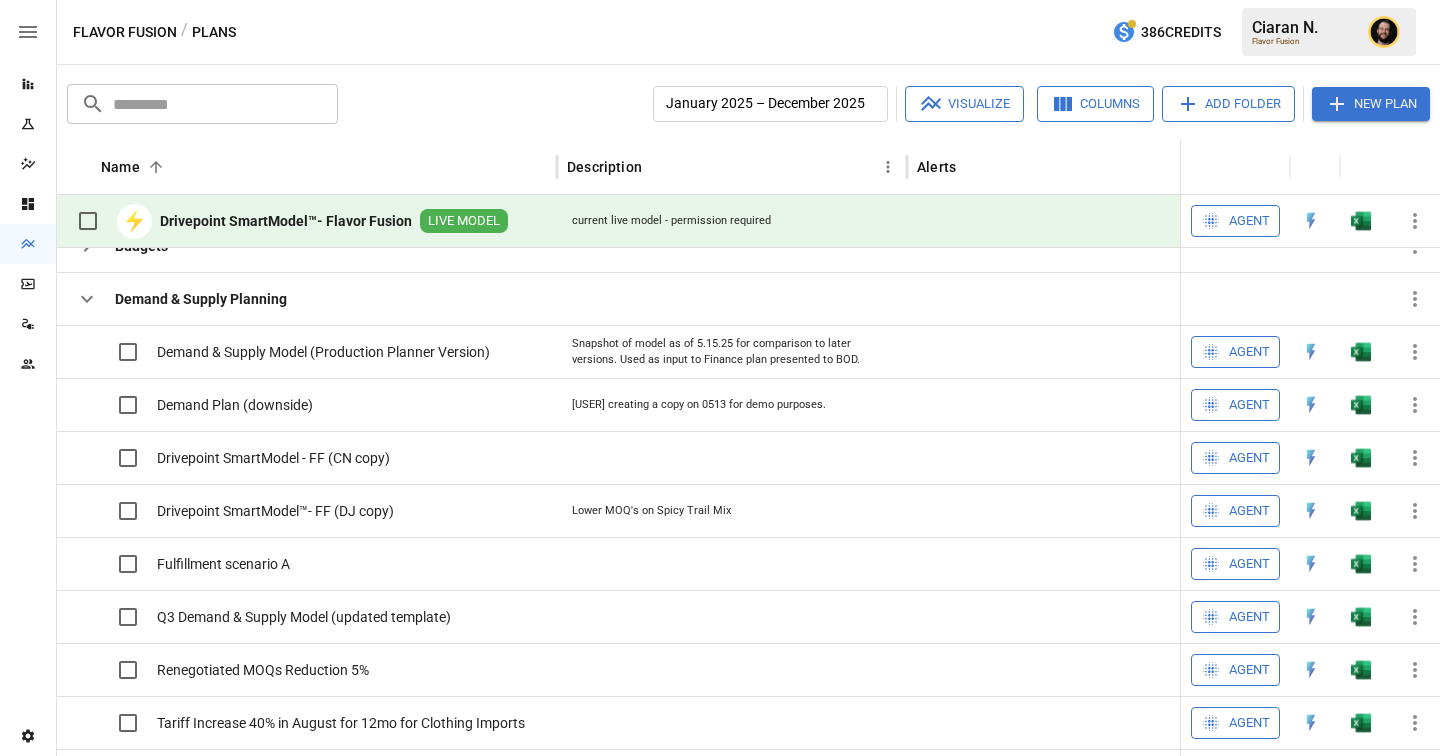 click 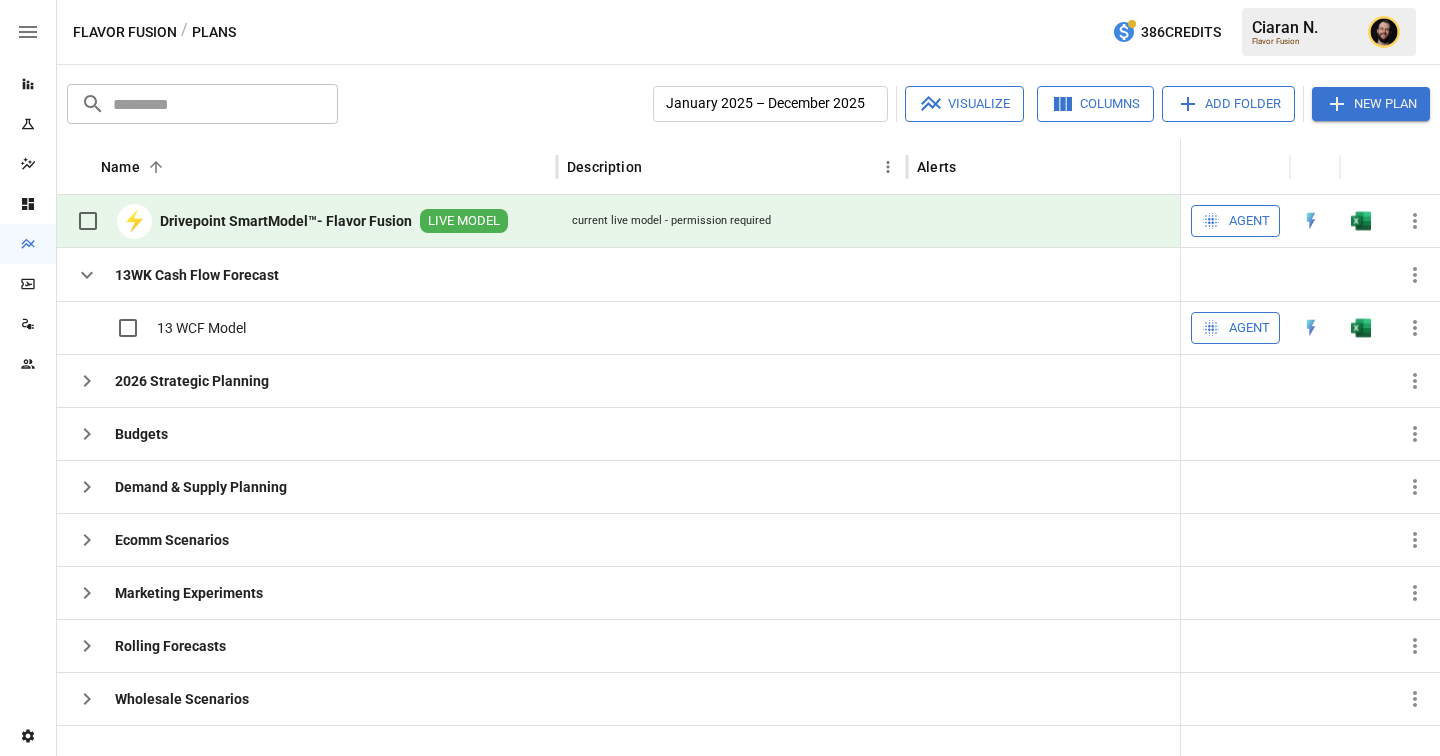 scroll, scrollTop: 0, scrollLeft: 0, axis: both 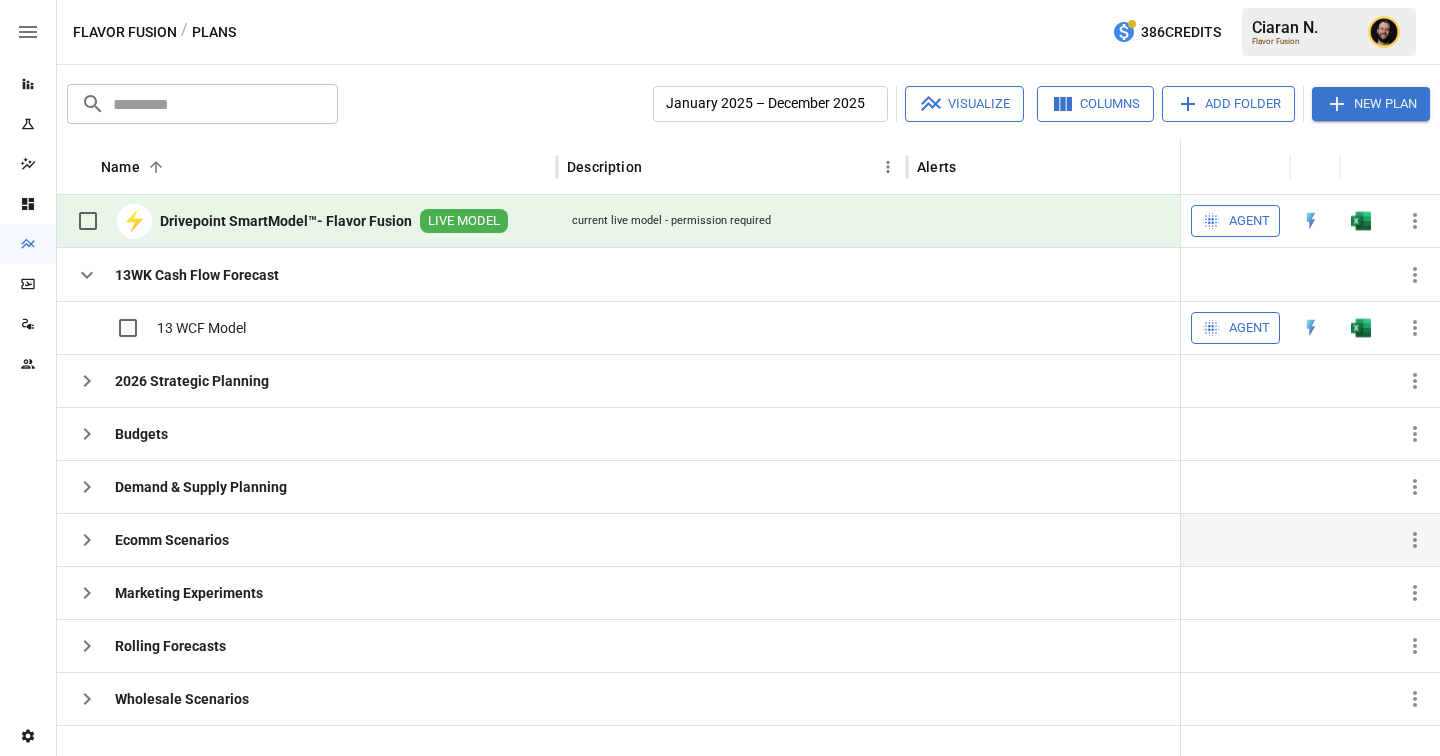click 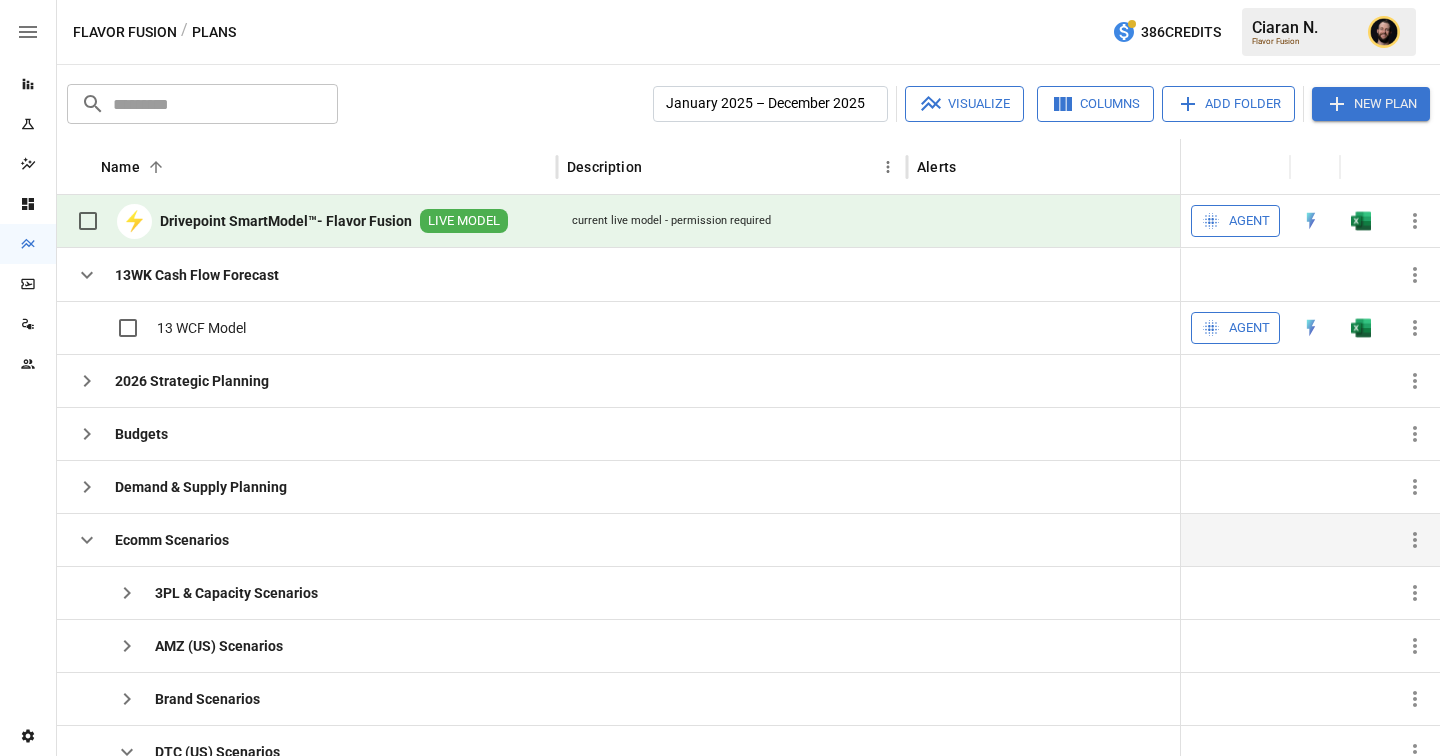 click 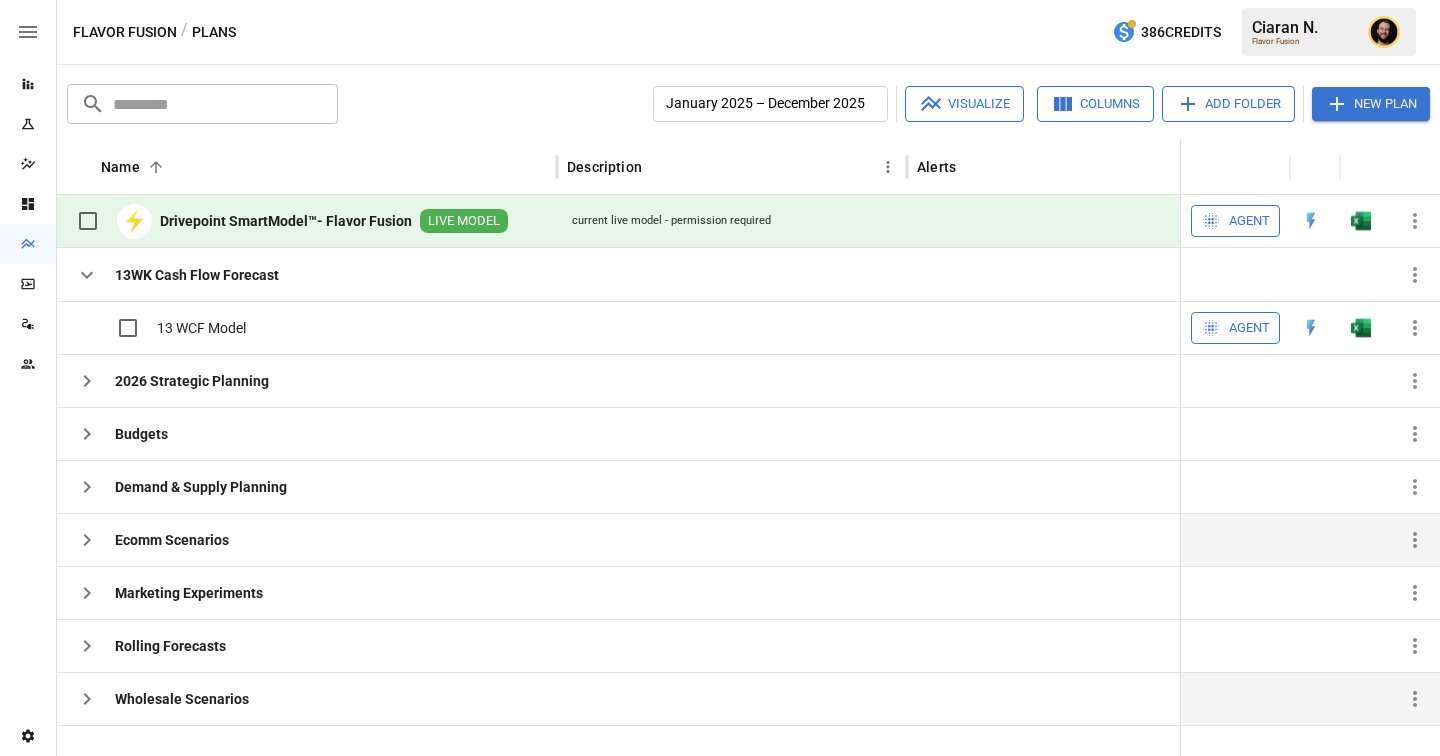 click 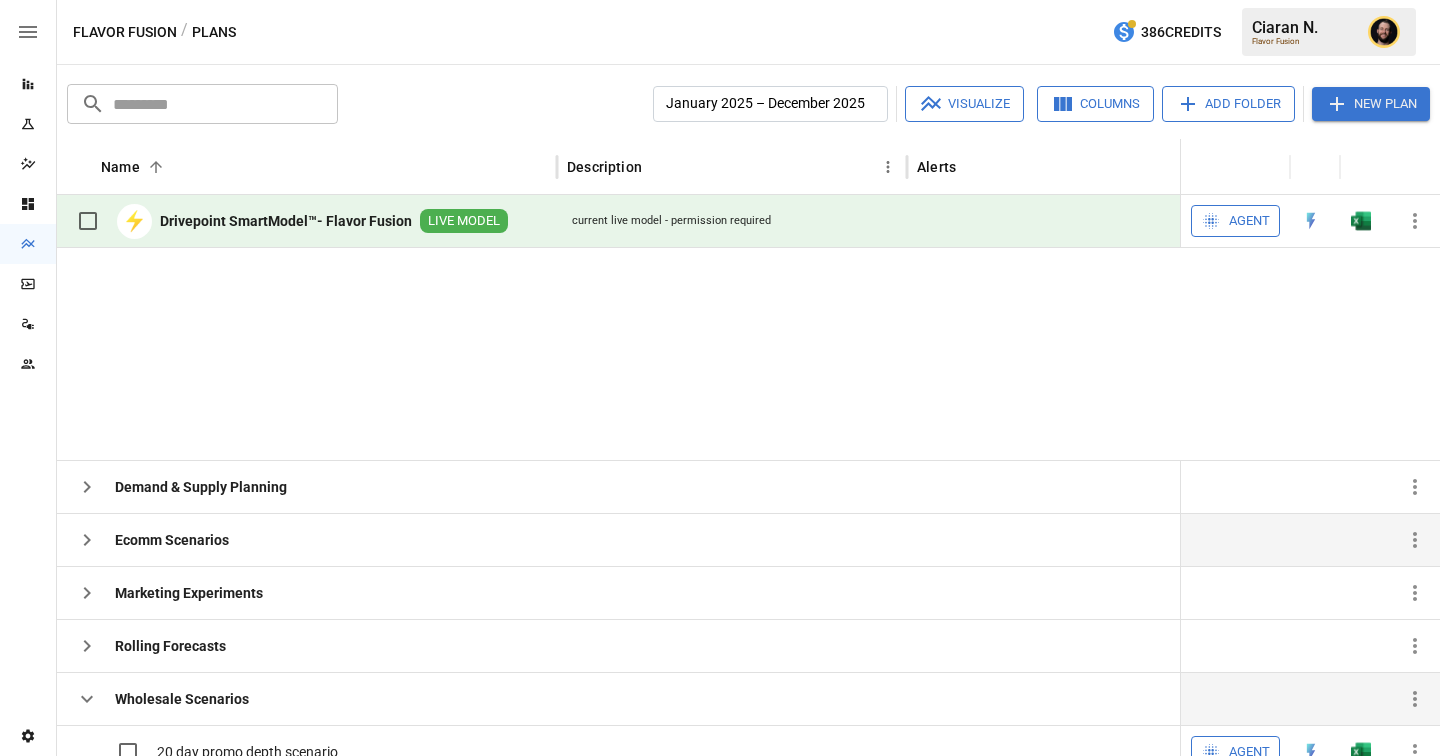 scroll, scrollTop: 295, scrollLeft: 0, axis: vertical 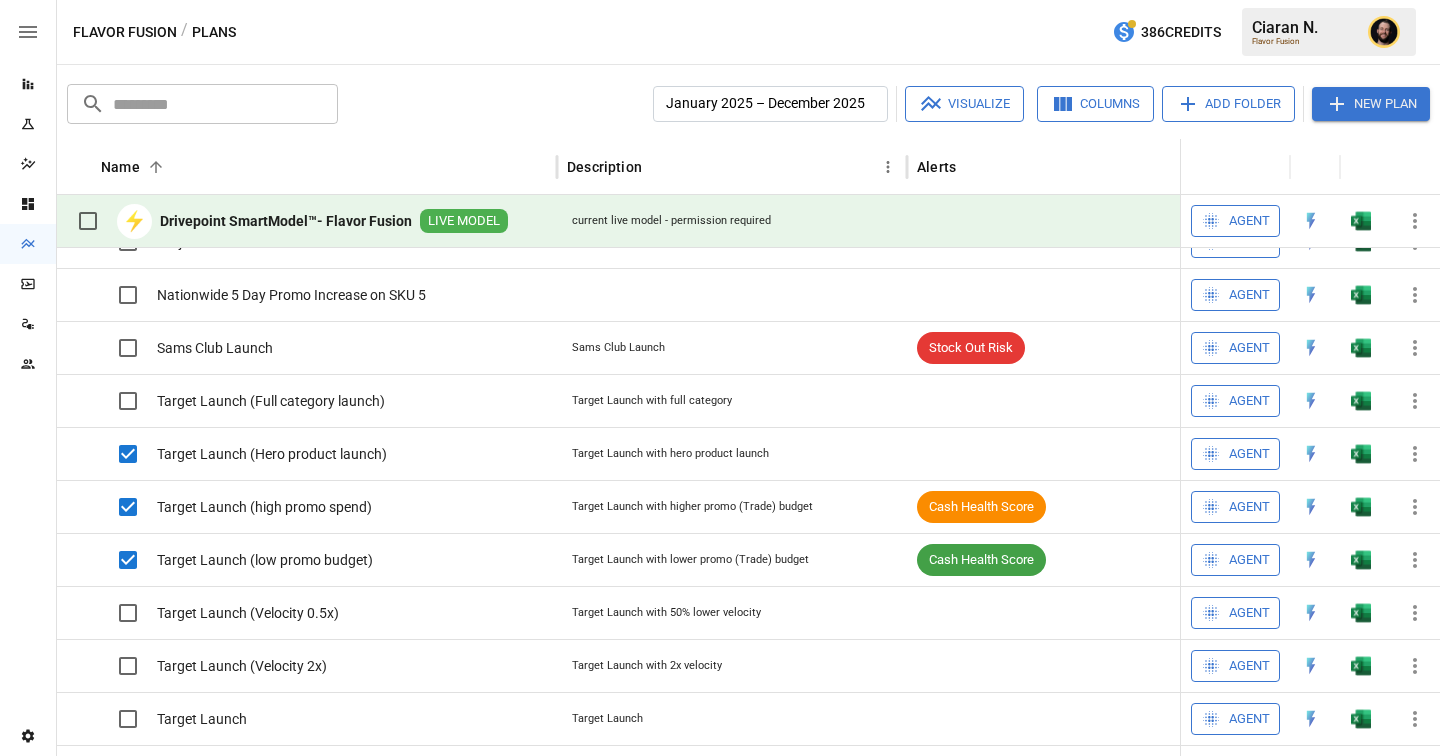 click on "Visualize" at bounding box center (964, 104) 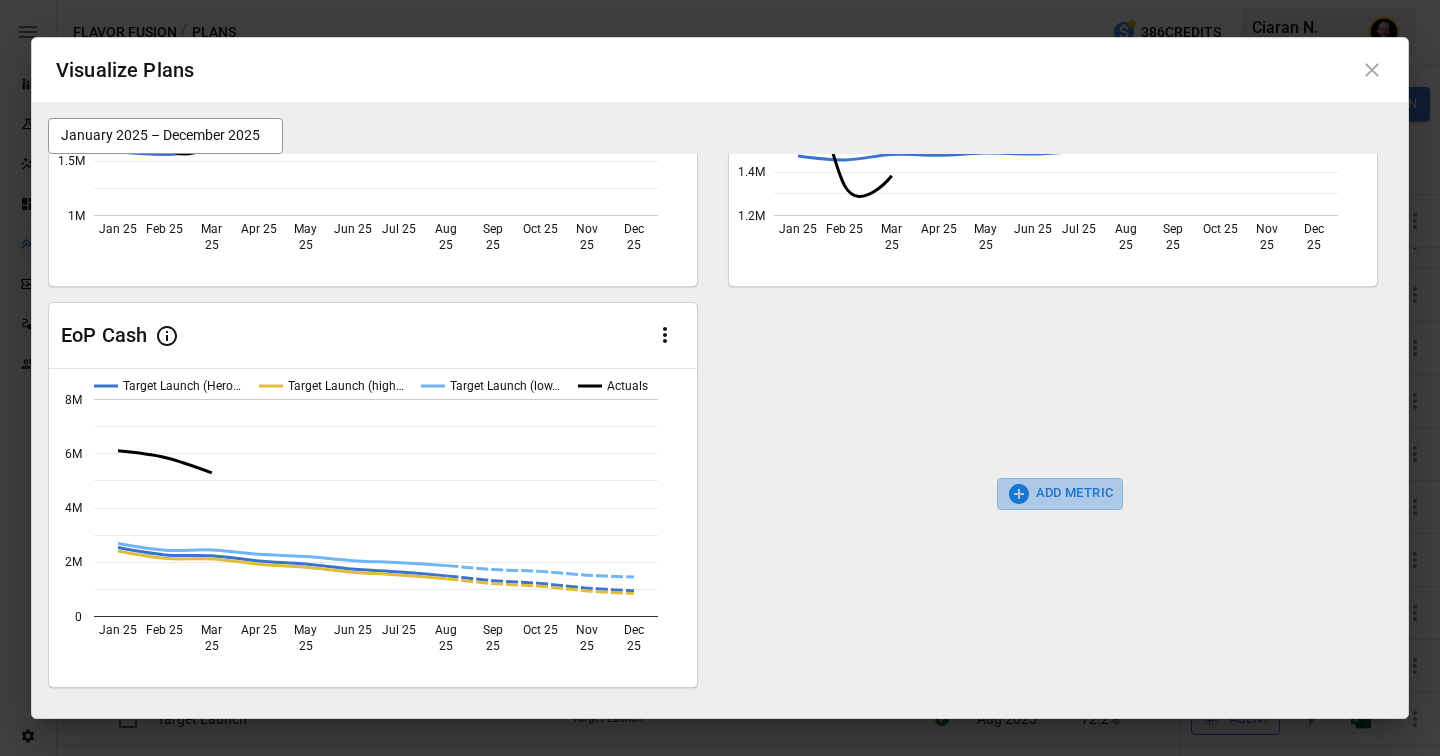 click on "ADD METRIC" at bounding box center [1060, 494] 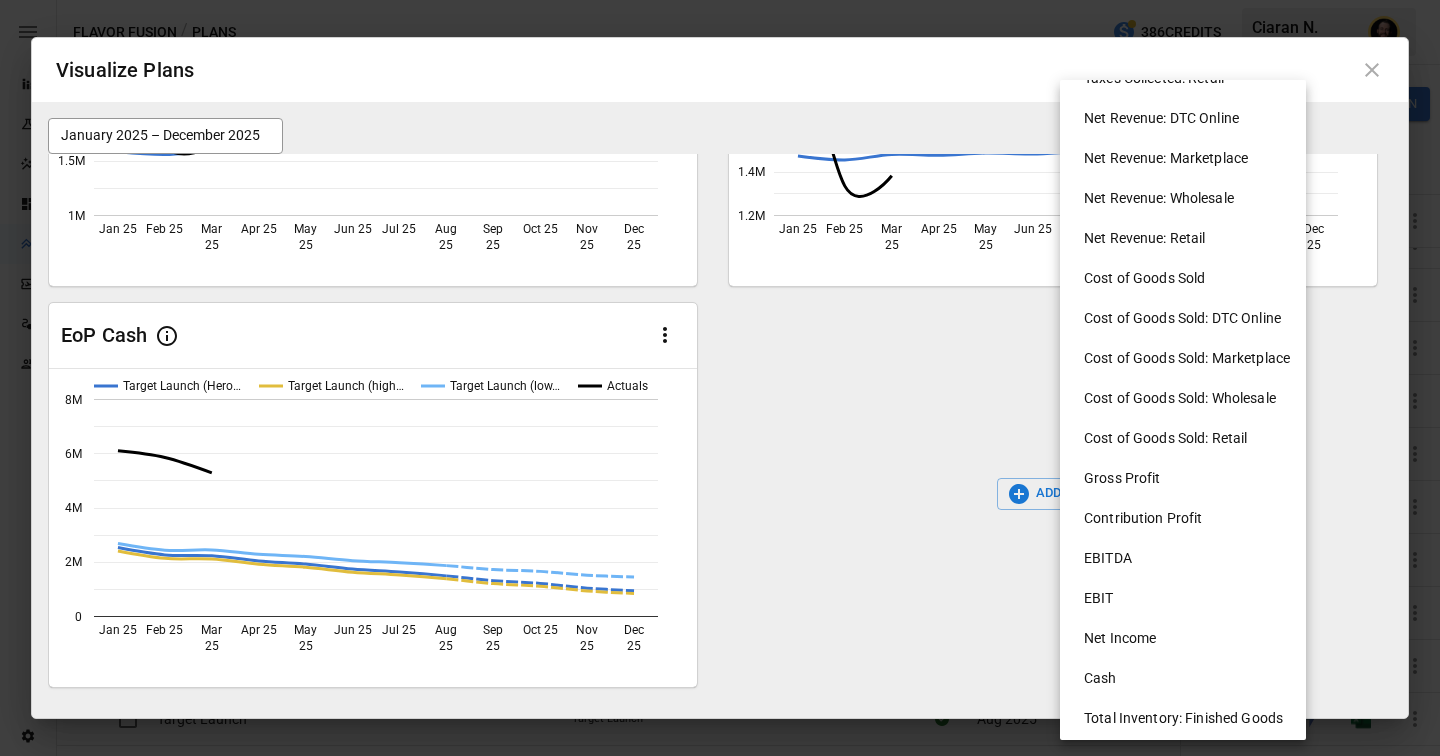 click on "Cost of Goods Sold: Marketplace" at bounding box center (1191, 358) 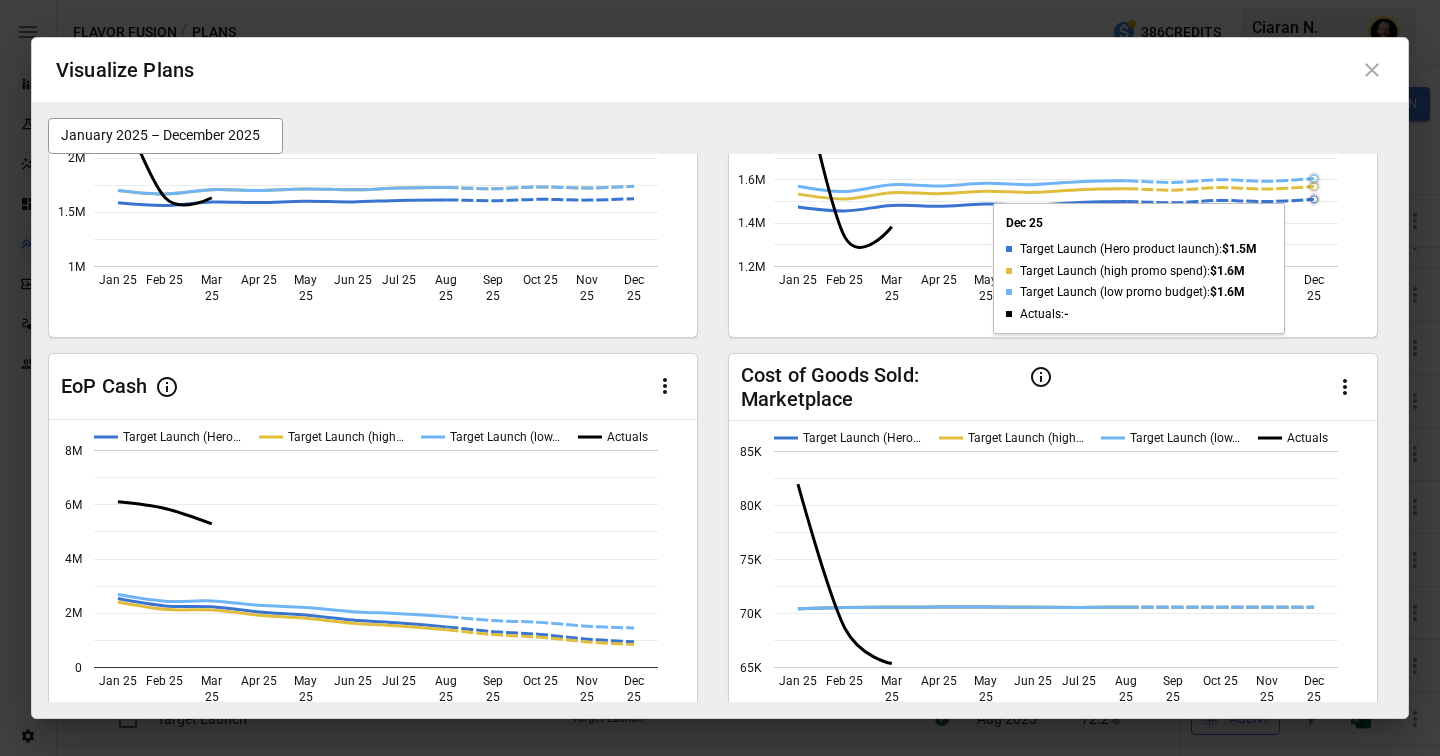 click 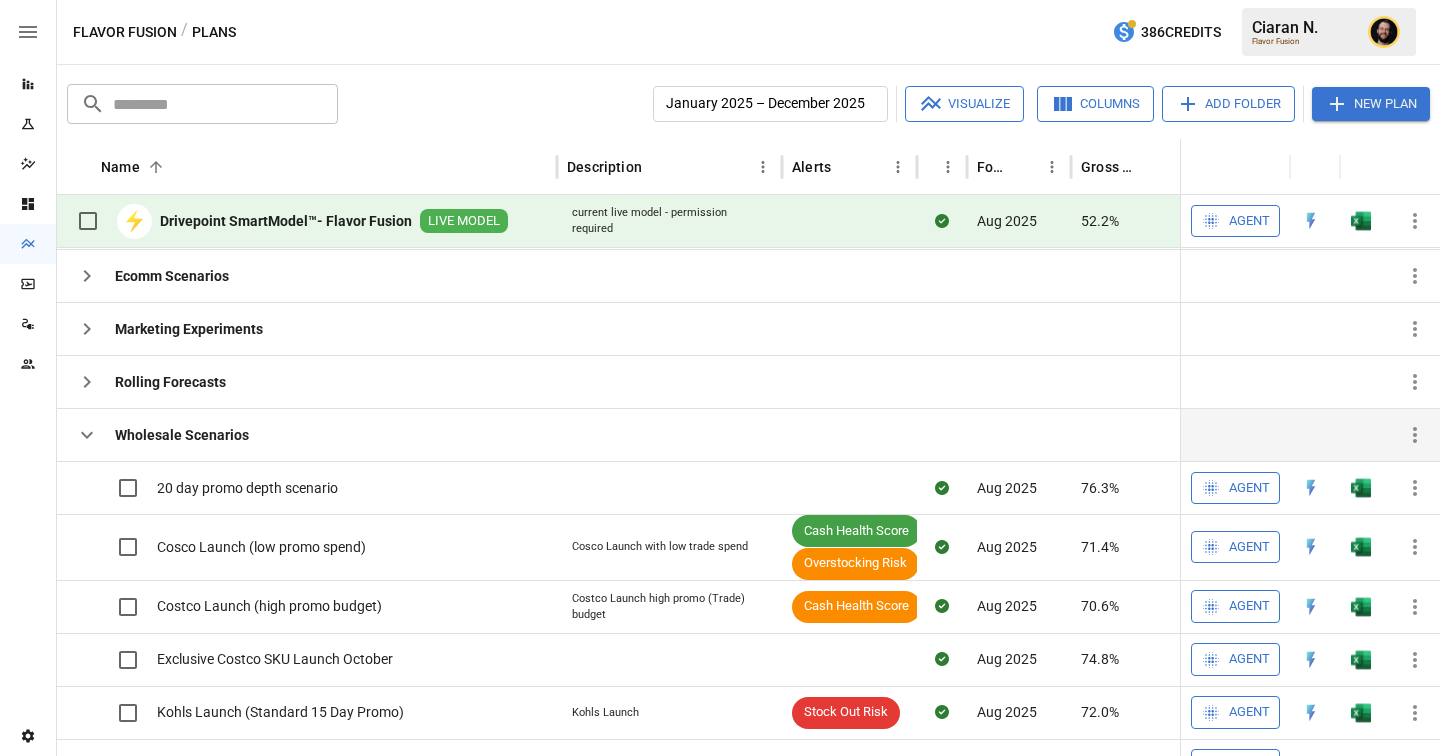 click 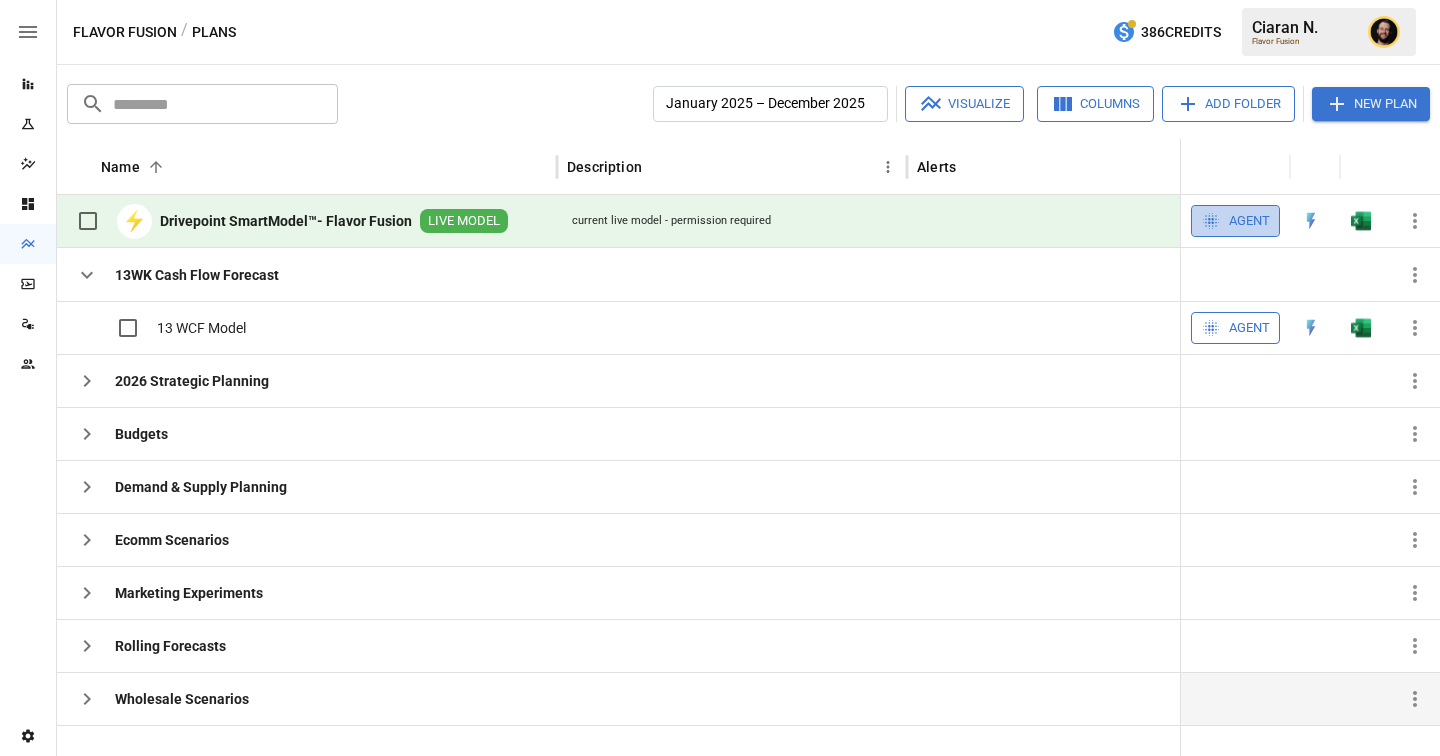 click on "Agent" at bounding box center (1235, 221) 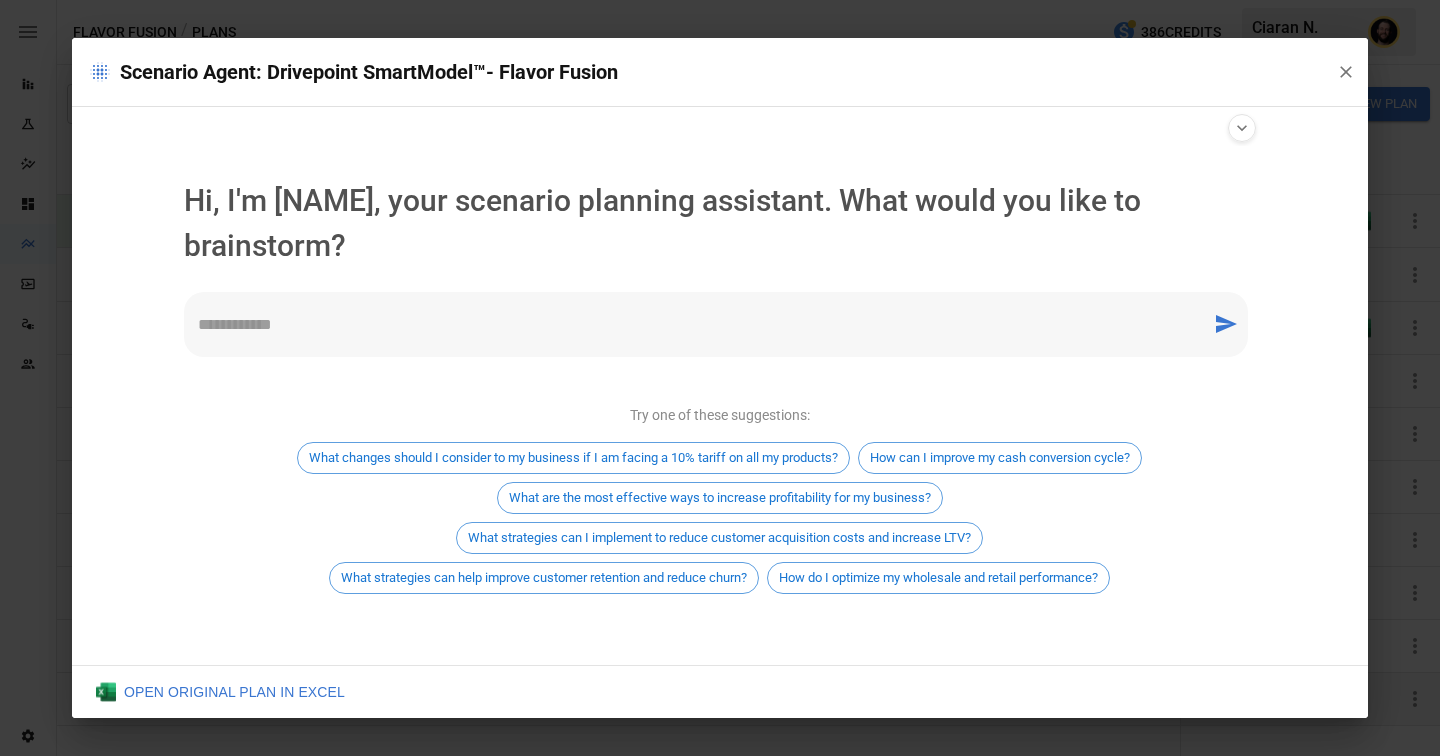 click at bounding box center [698, 324] 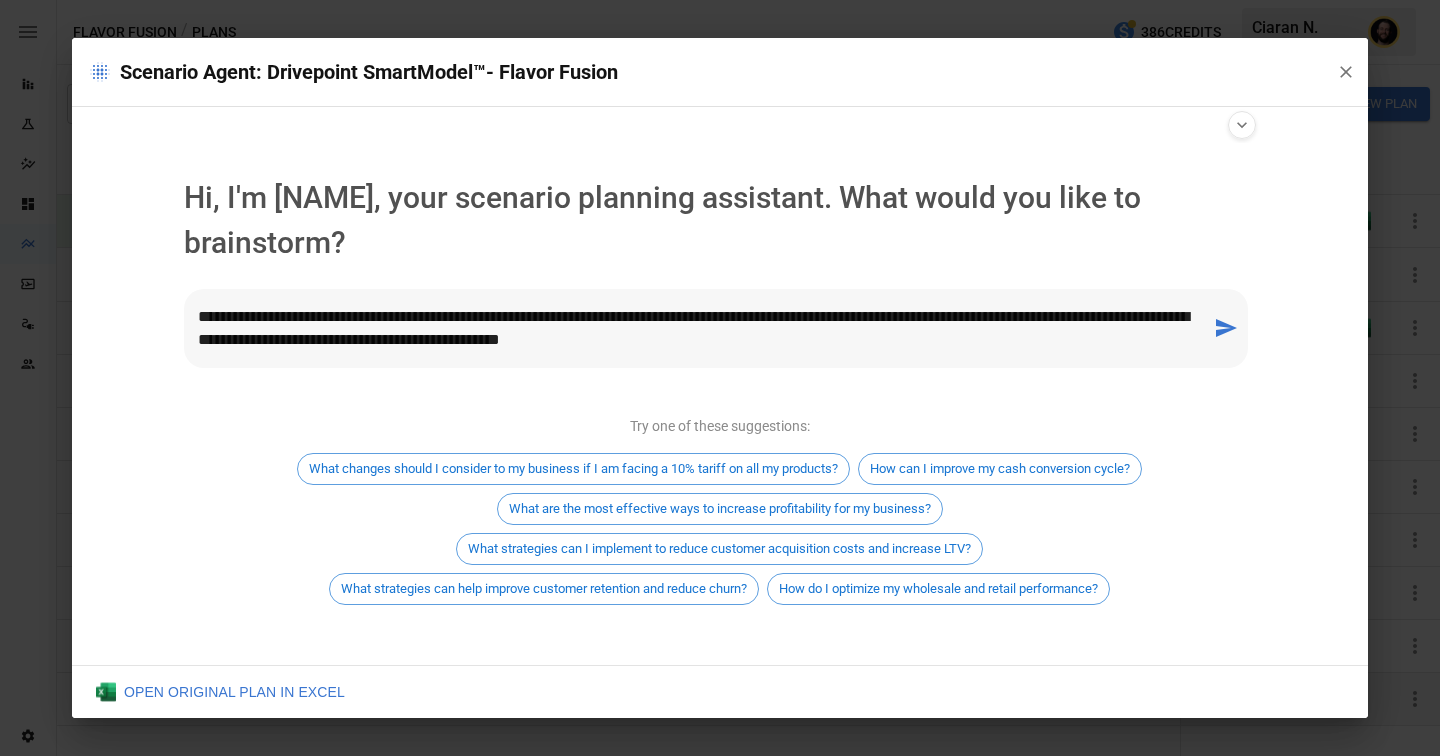 type on "**********" 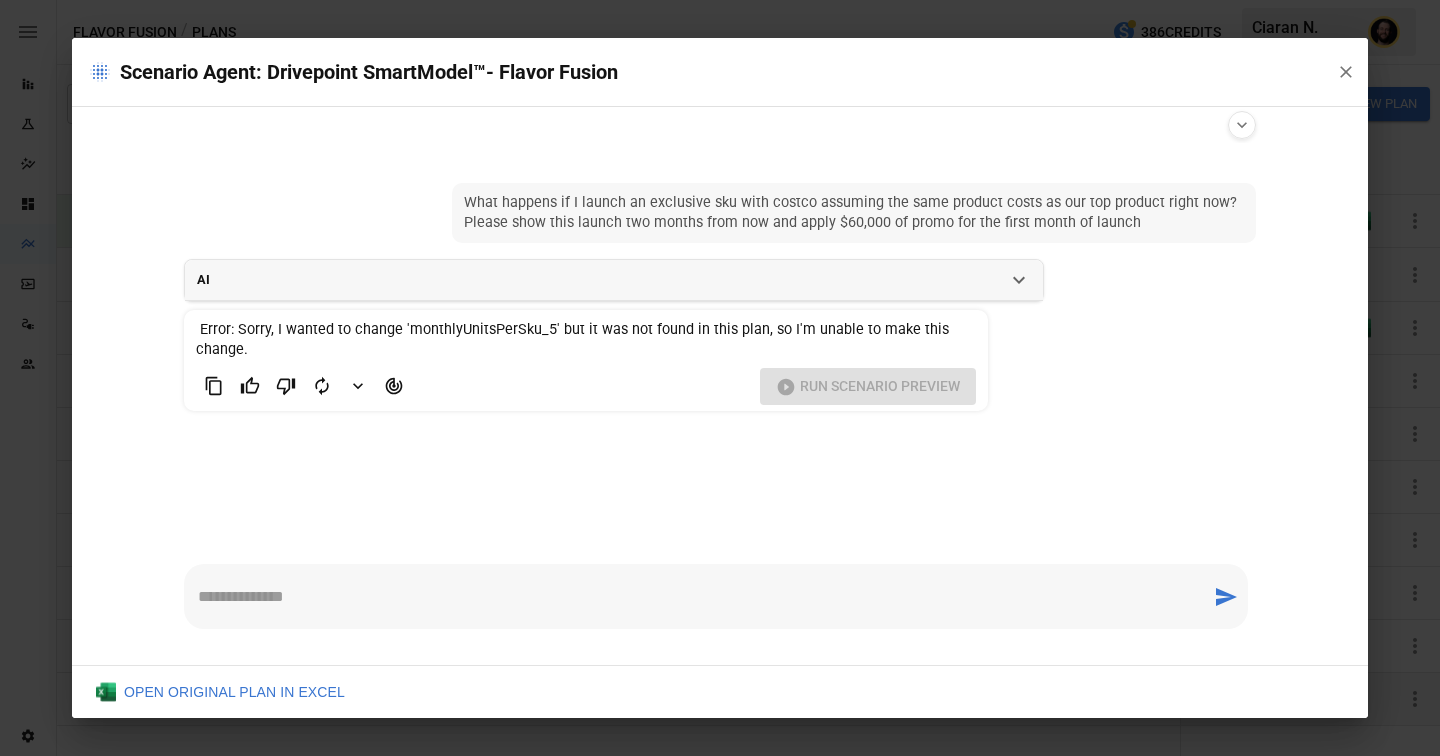 scroll, scrollTop: 0, scrollLeft: 0, axis: both 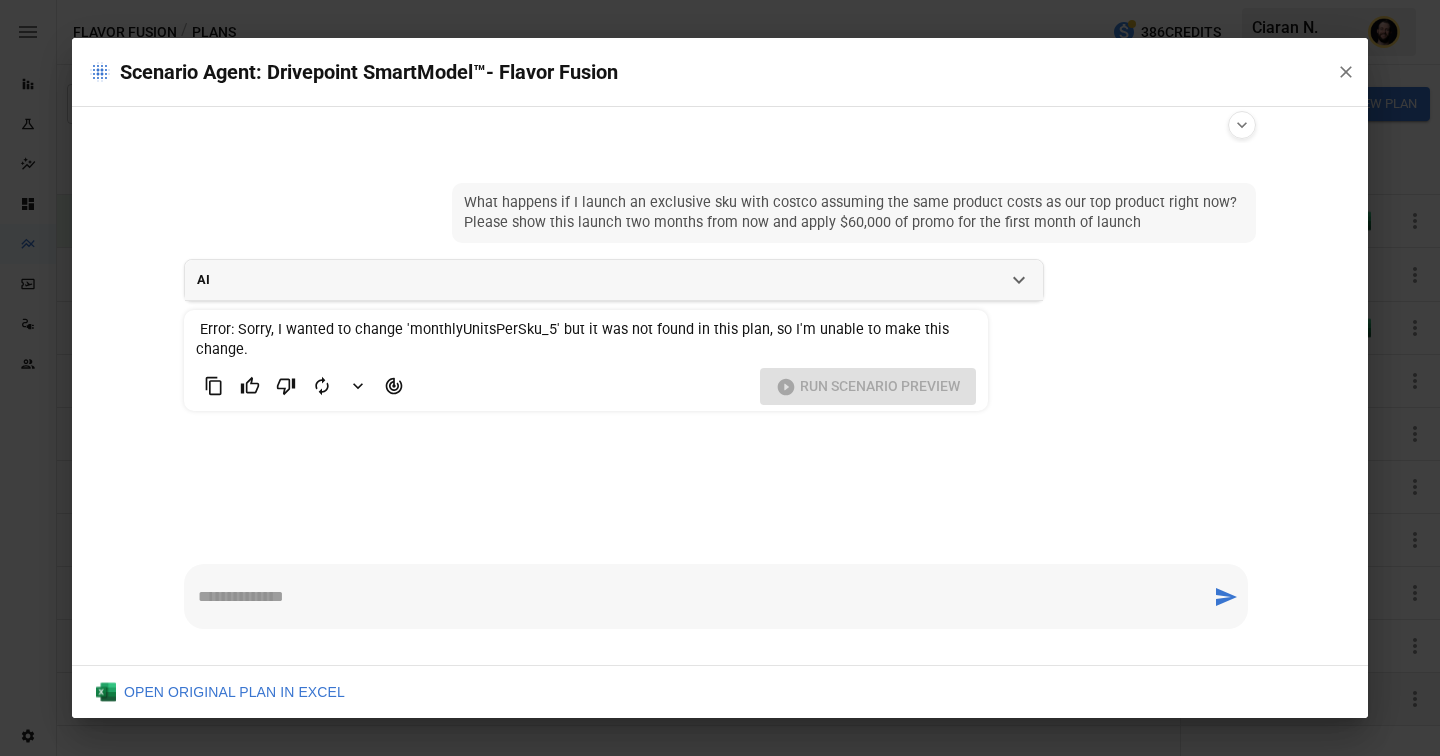 click on "Error: Sorry, I wanted to change 'monthlyUnitsPerSku_5' but it was not found in this plan, so I'm unable to make this change." at bounding box center [586, 340] 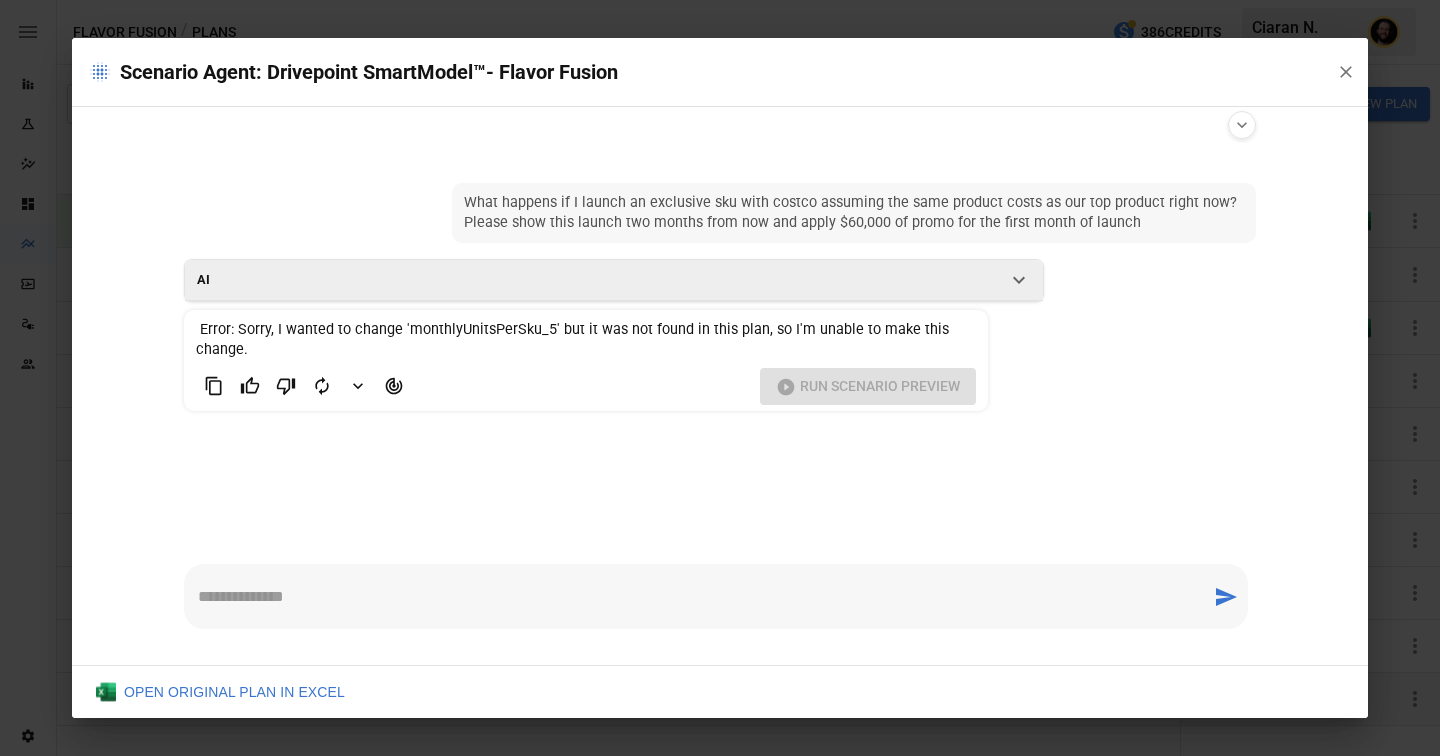 click 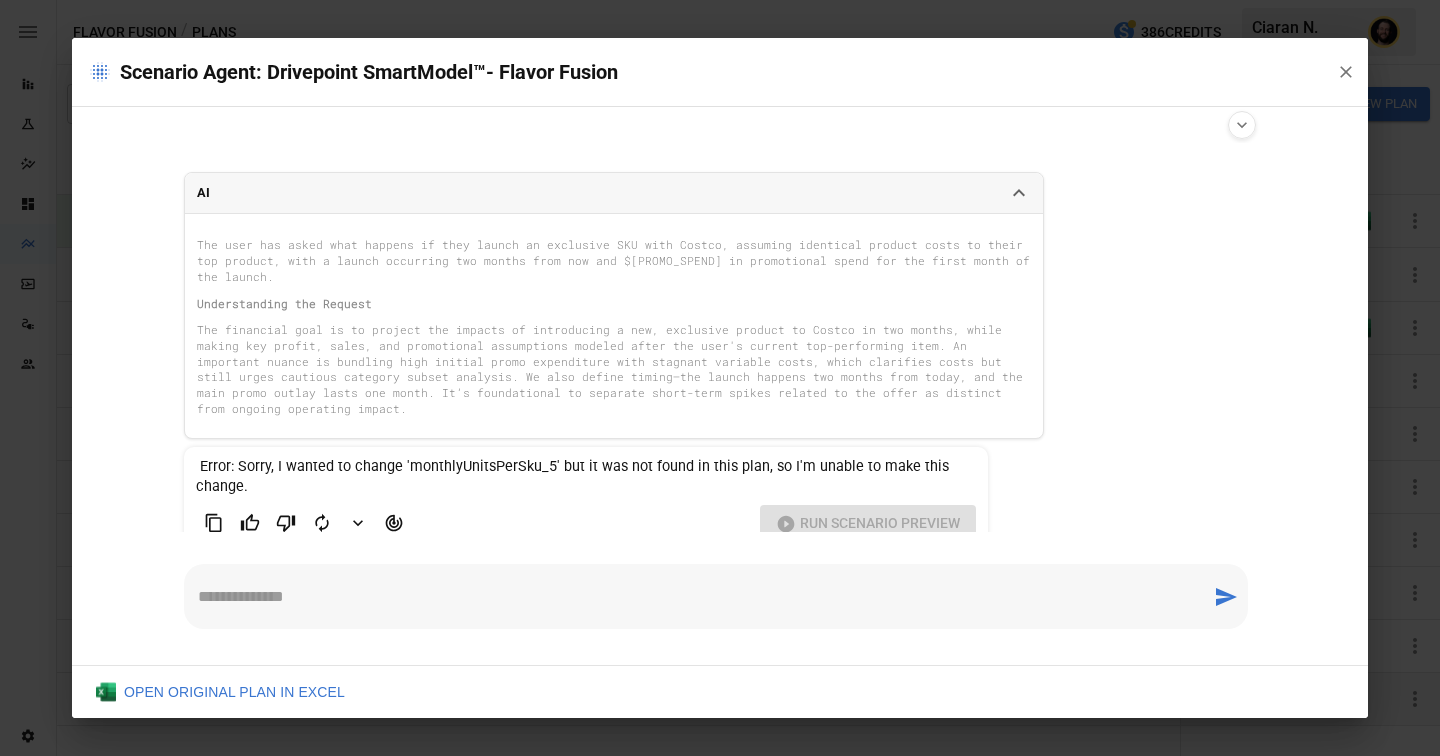scroll, scrollTop: 89, scrollLeft: 0, axis: vertical 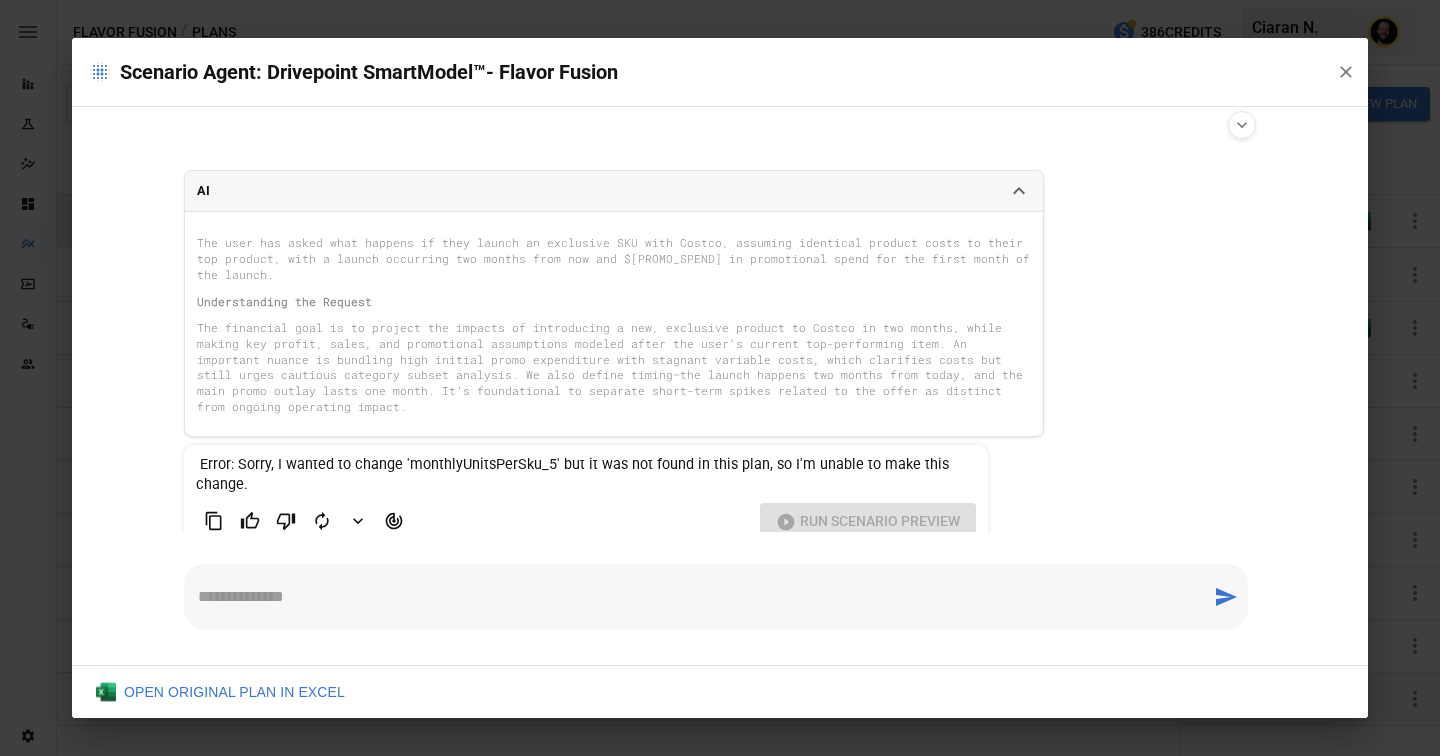 click 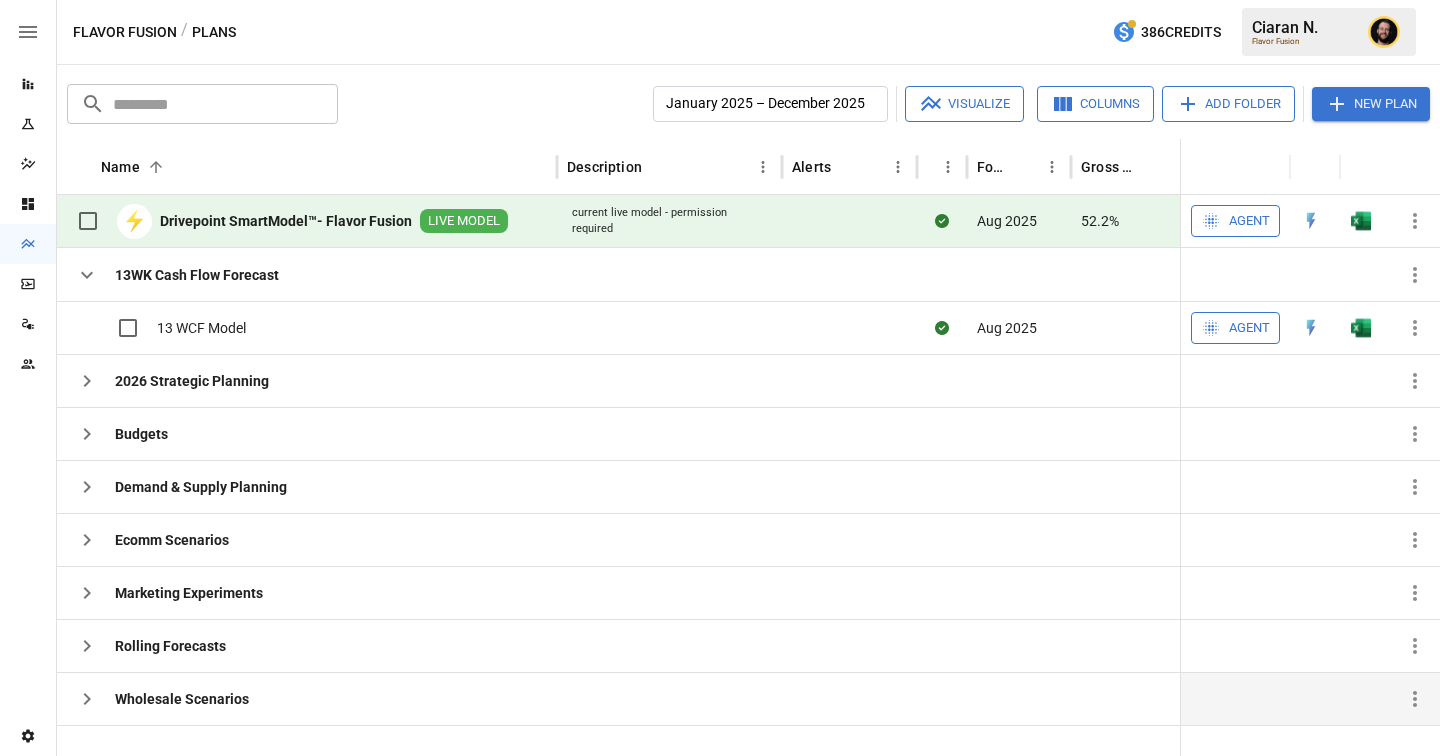 click 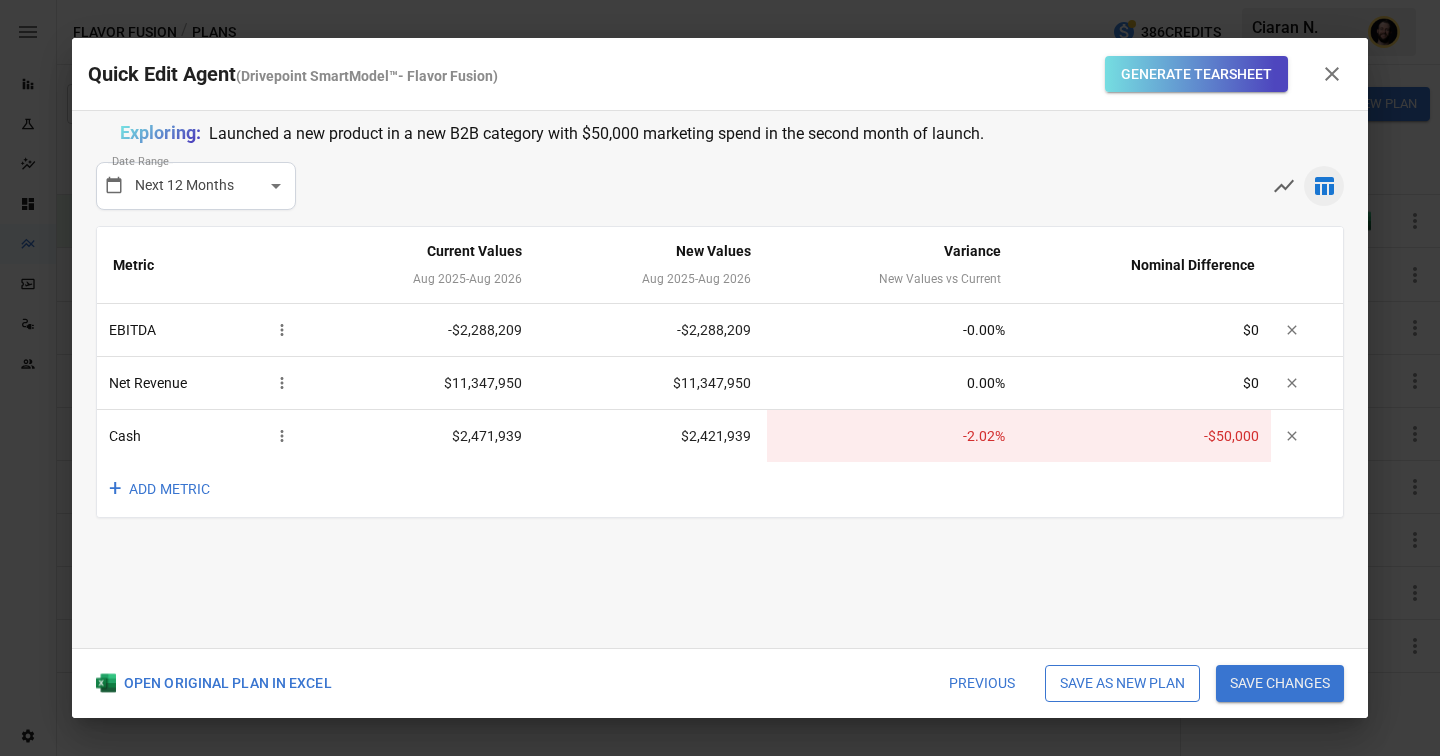 scroll, scrollTop: 0, scrollLeft: 0, axis: both 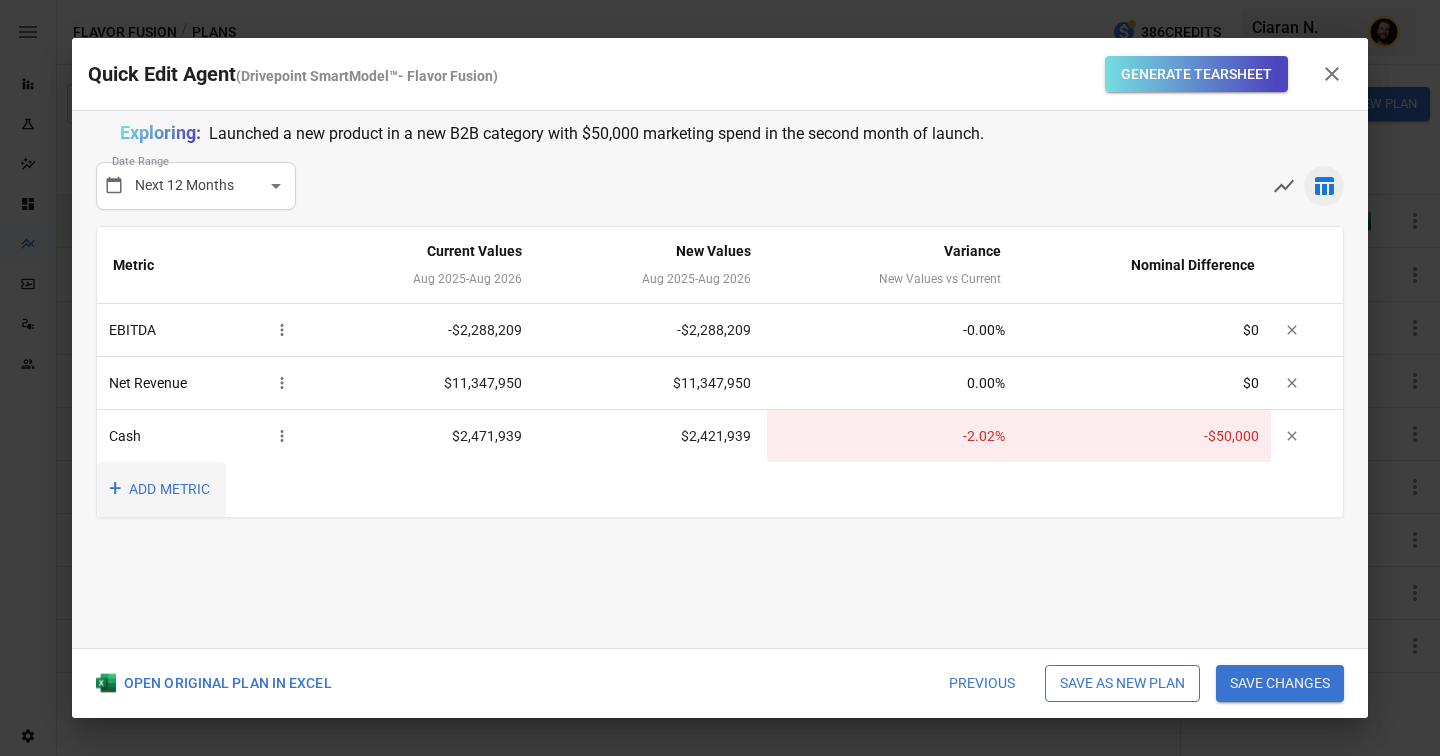 click on "+ ADD METRIC" at bounding box center [161, 489] 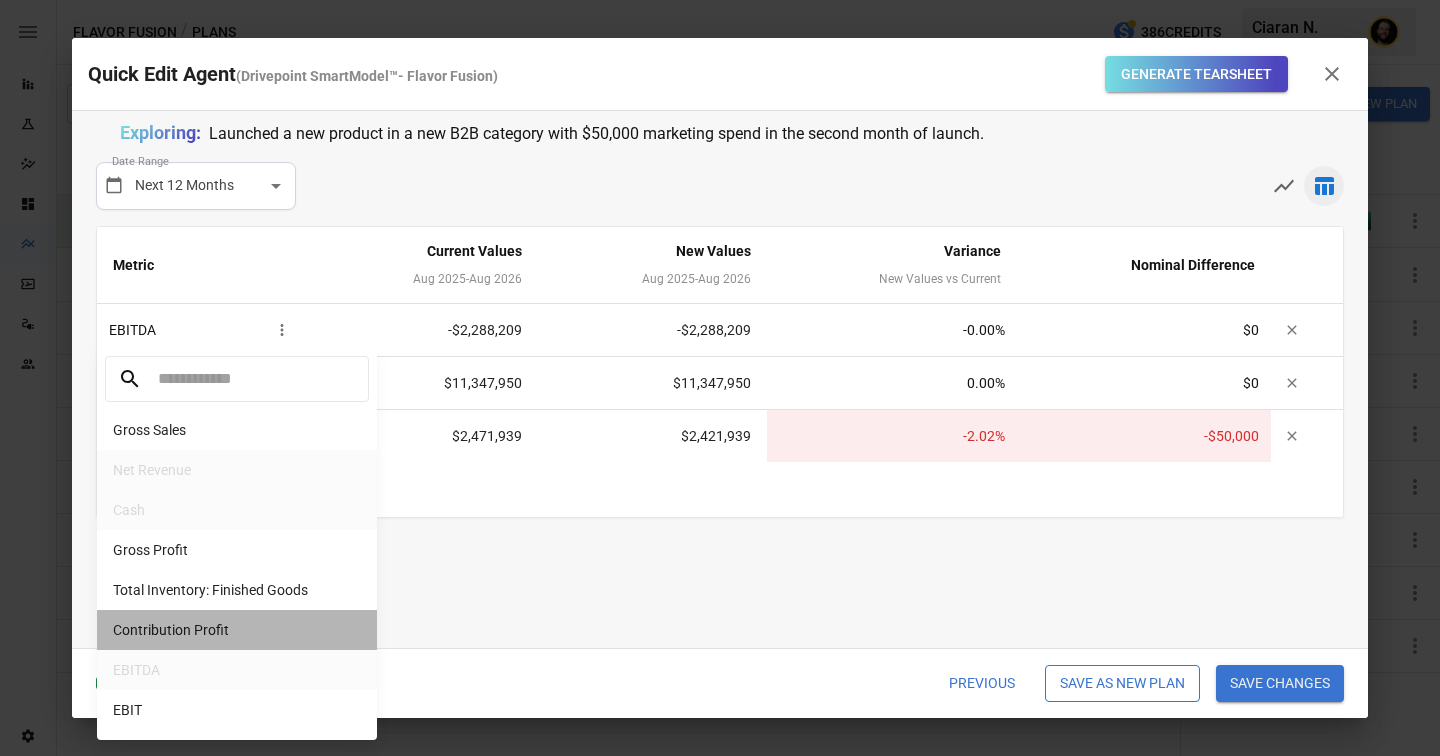 click on "Contribution Profit" at bounding box center (237, 630) 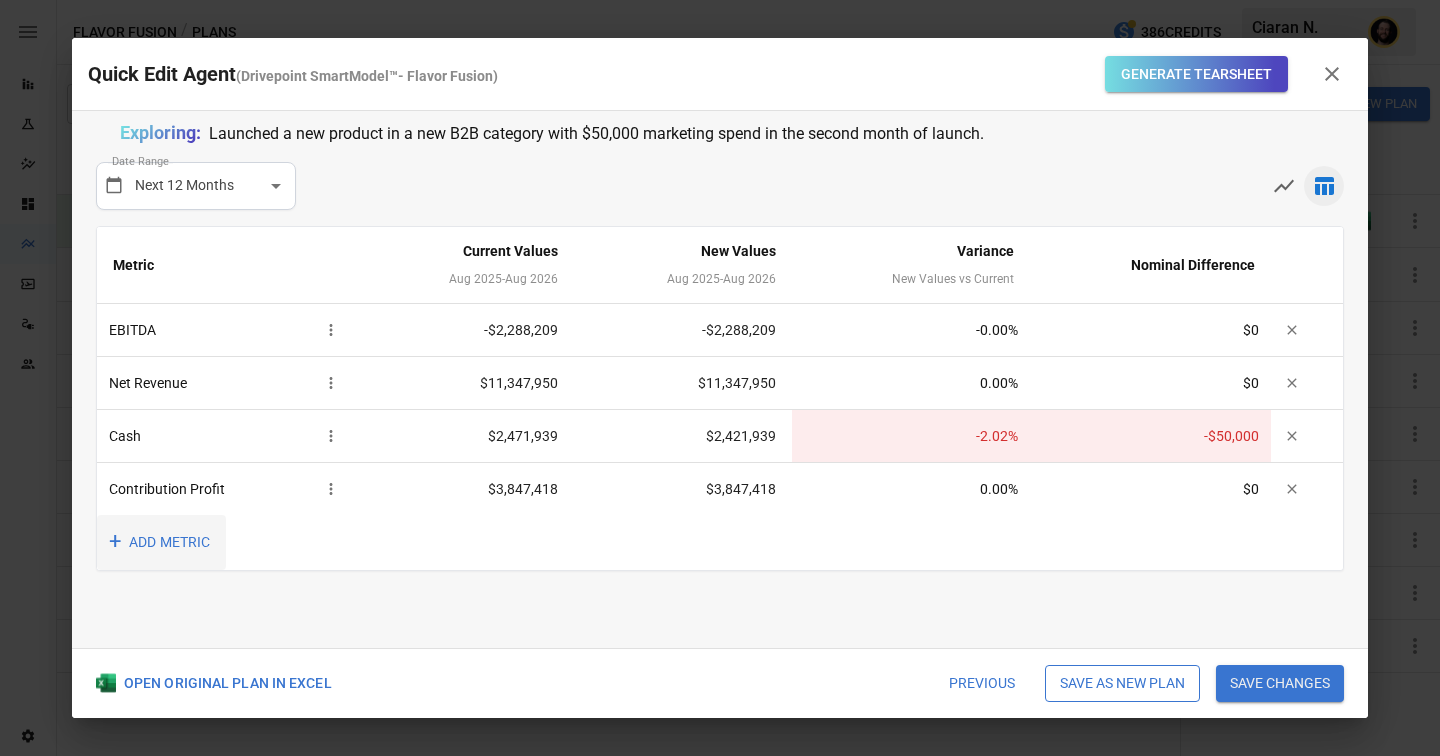 click on "+ ADD METRIC" at bounding box center (161, 542) 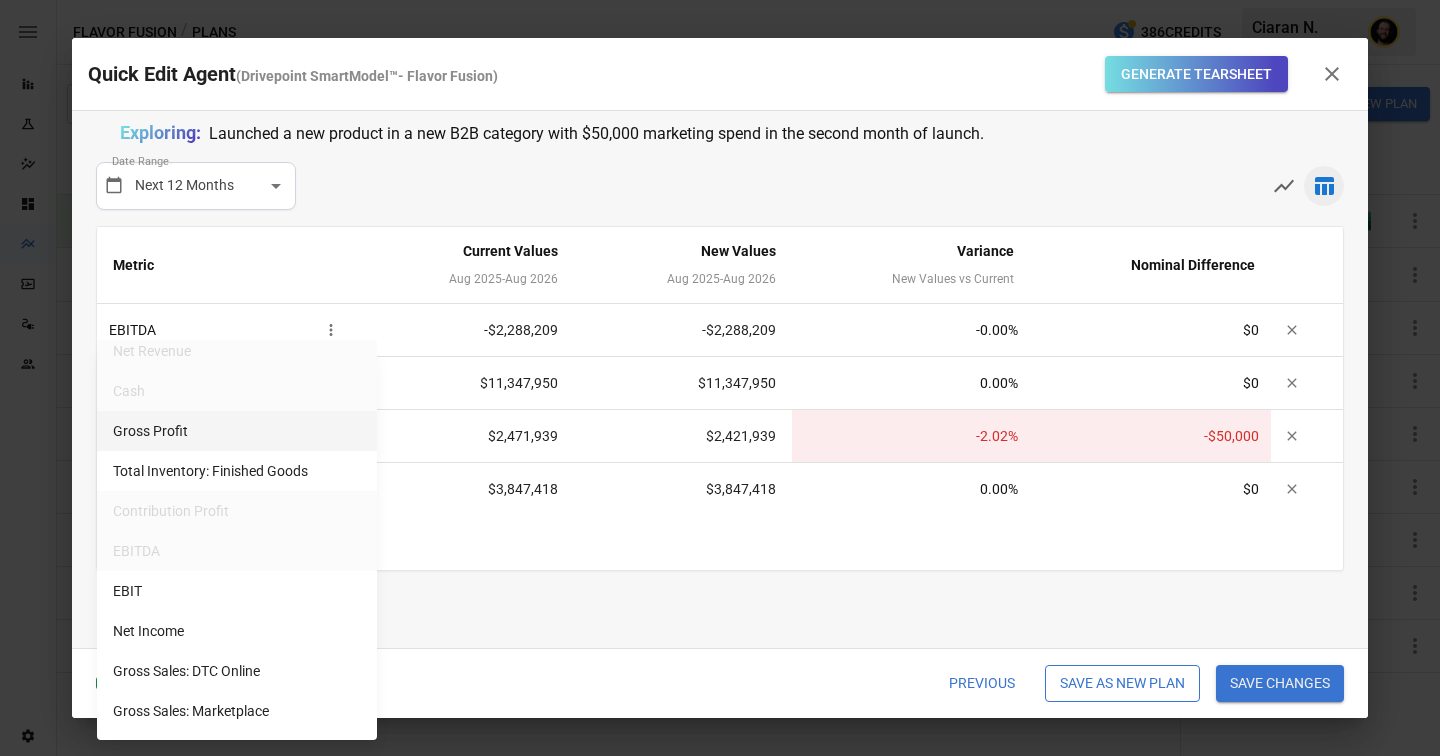 scroll, scrollTop: 436, scrollLeft: 0, axis: vertical 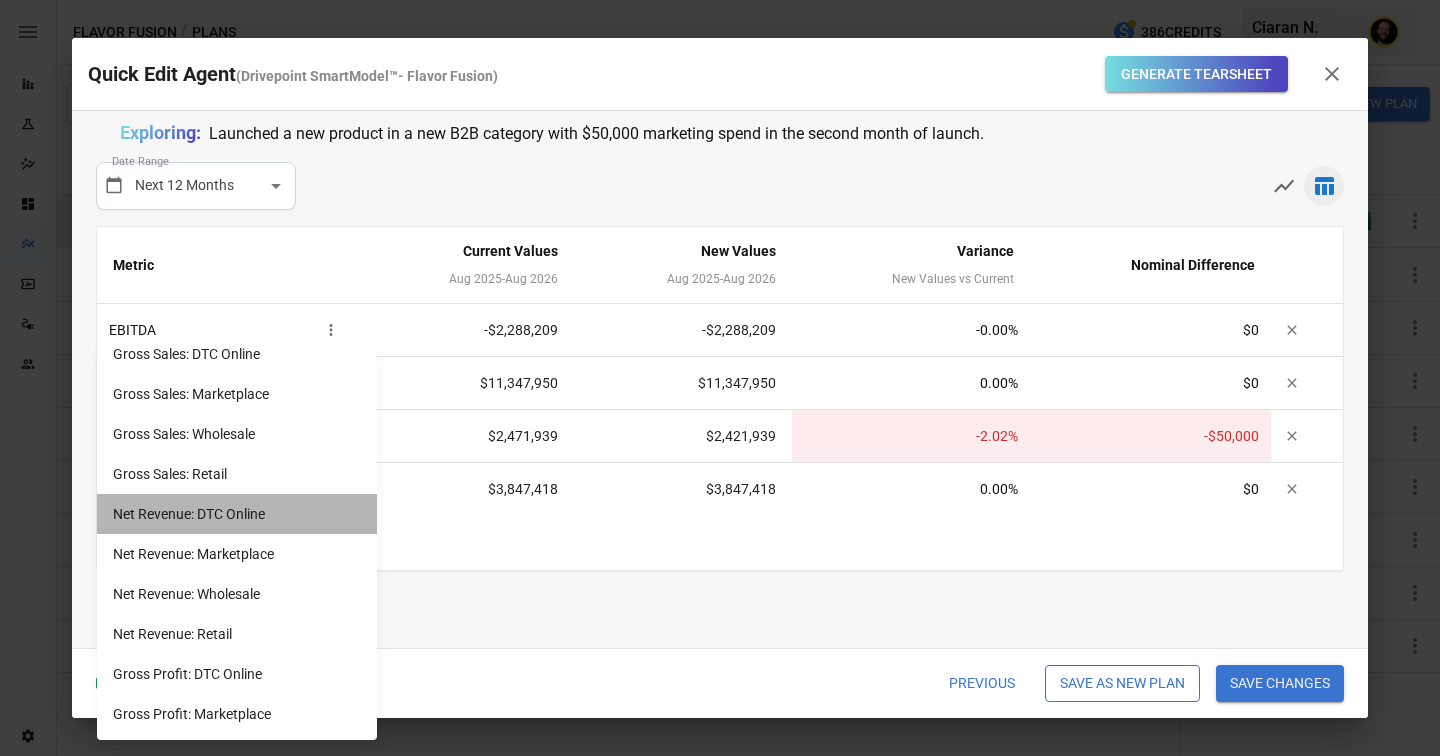 click on "Net Revenue: DTC Online" at bounding box center [237, 514] 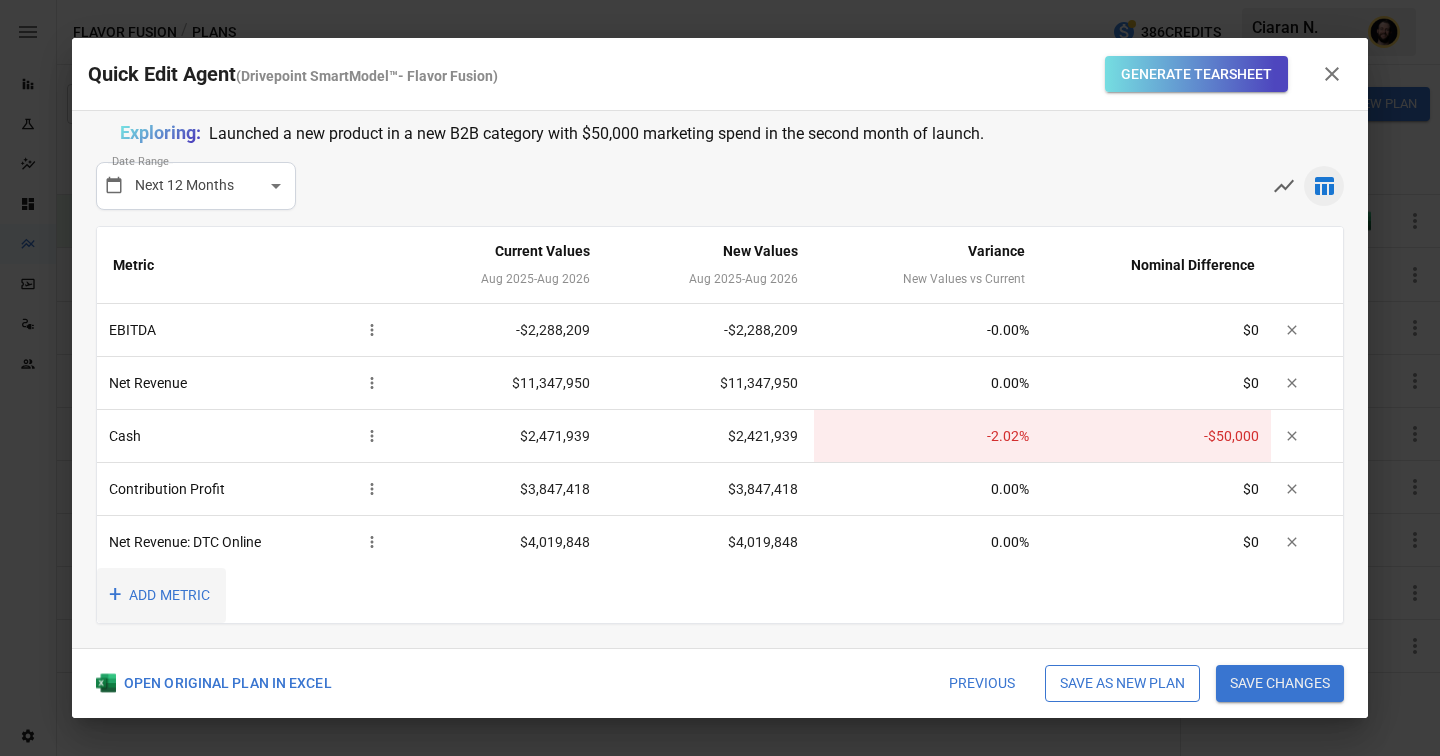 click on "+ ADD METRIC" at bounding box center [161, 595] 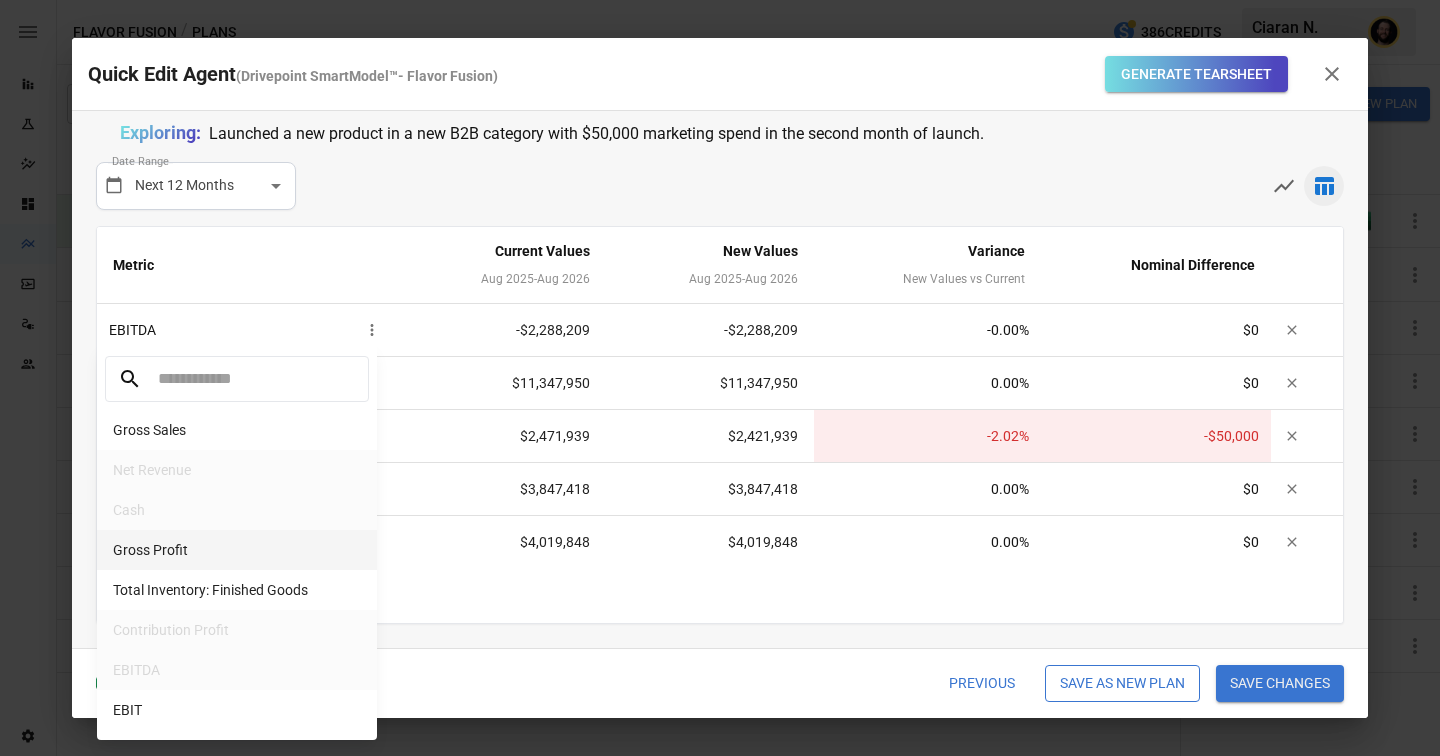scroll, scrollTop: 1678, scrollLeft: 0, axis: vertical 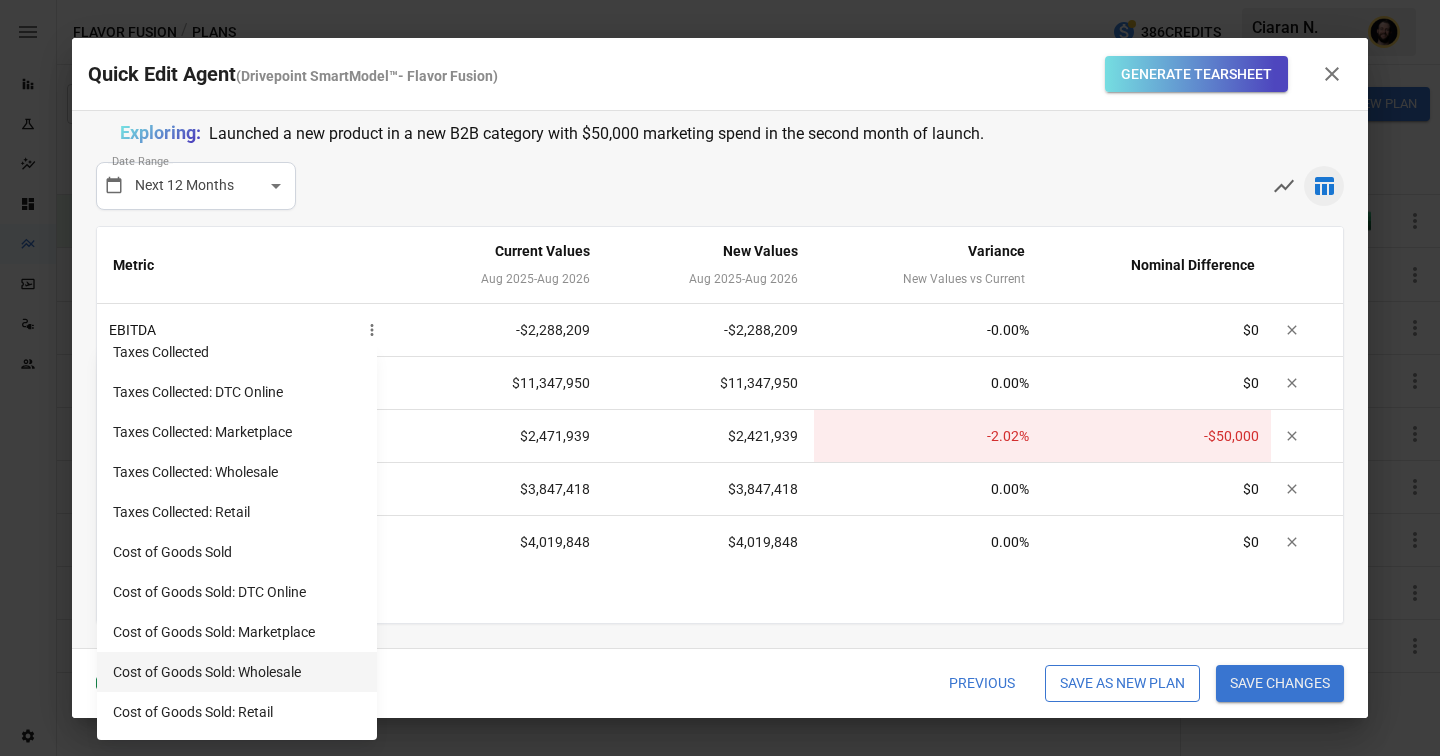 click on "Cost of Goods Sold: Wholesale" at bounding box center (237, 672) 